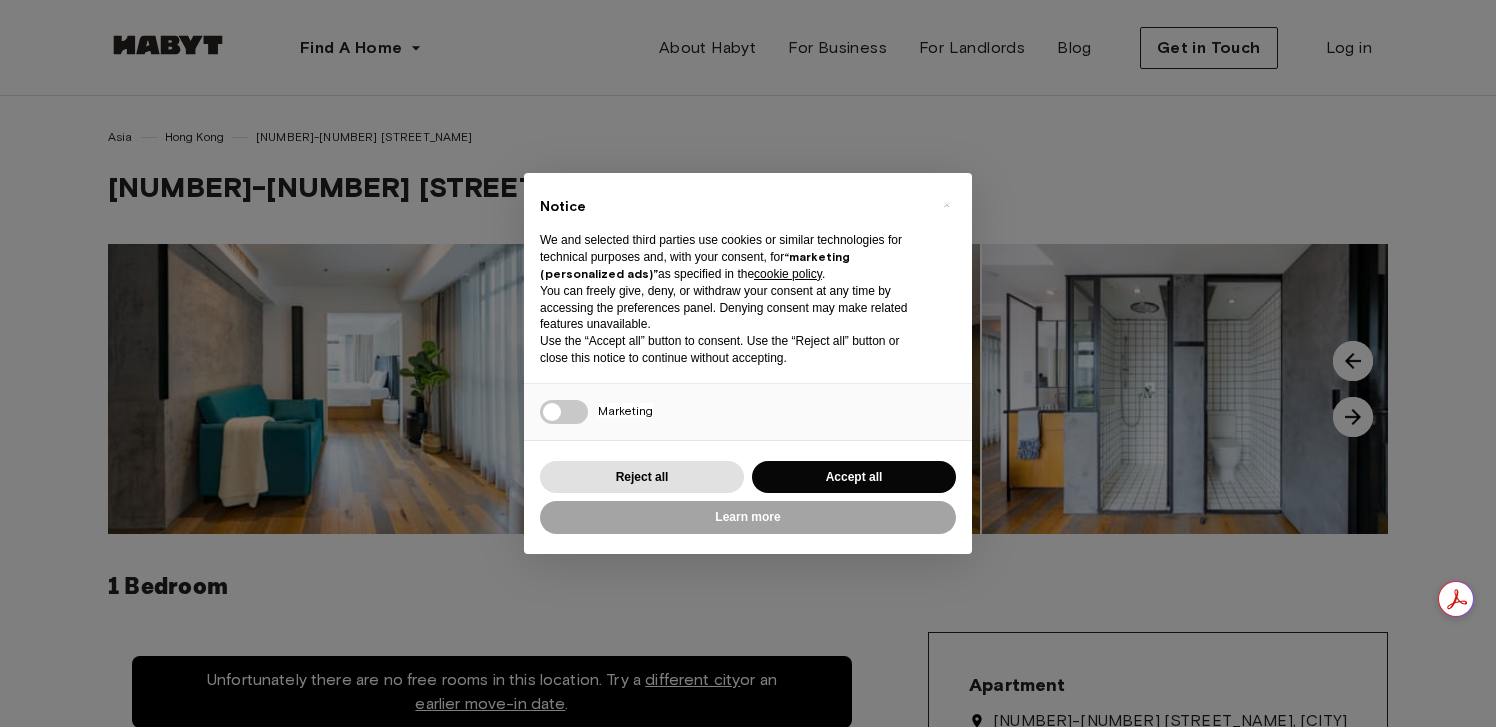 scroll, scrollTop: 0, scrollLeft: 0, axis: both 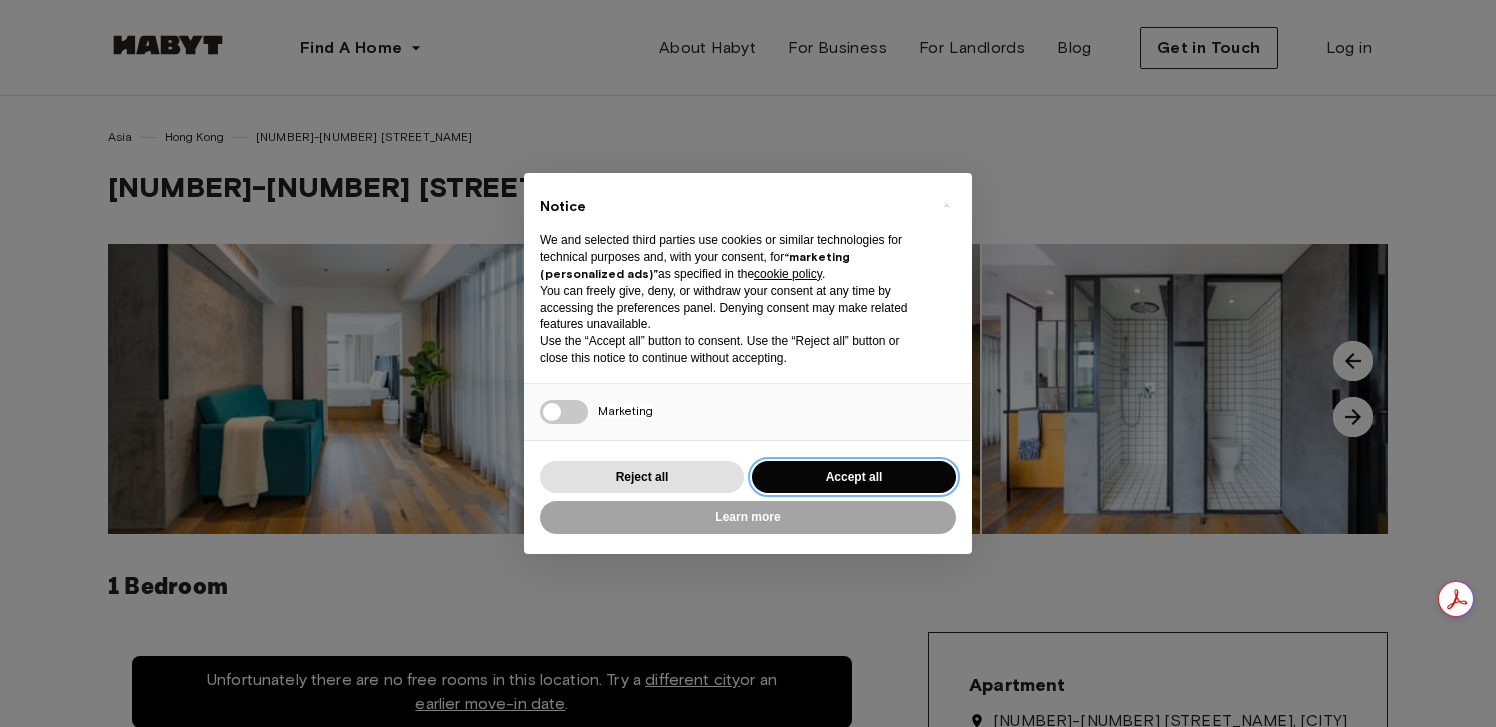 click on "Accept all" at bounding box center (854, 477) 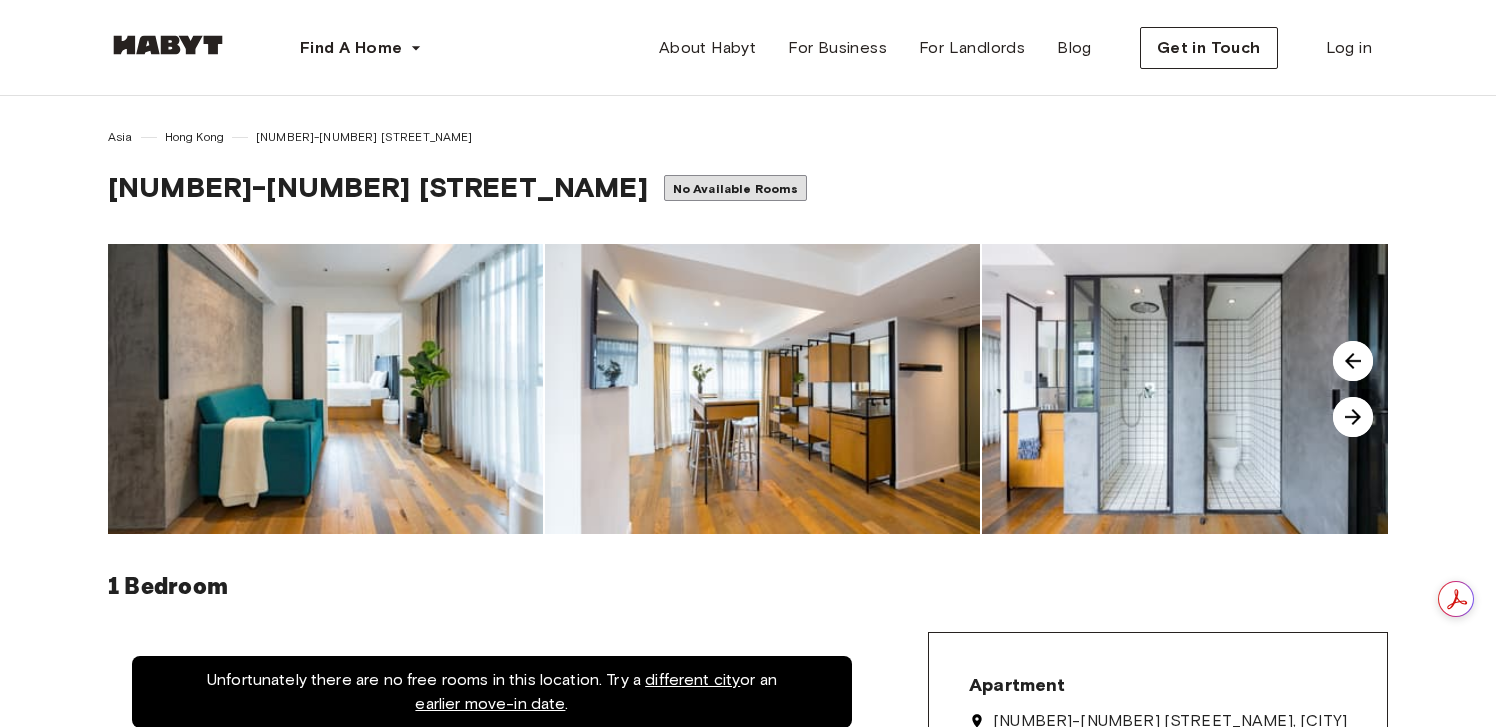 scroll, scrollTop: 0, scrollLeft: 0, axis: both 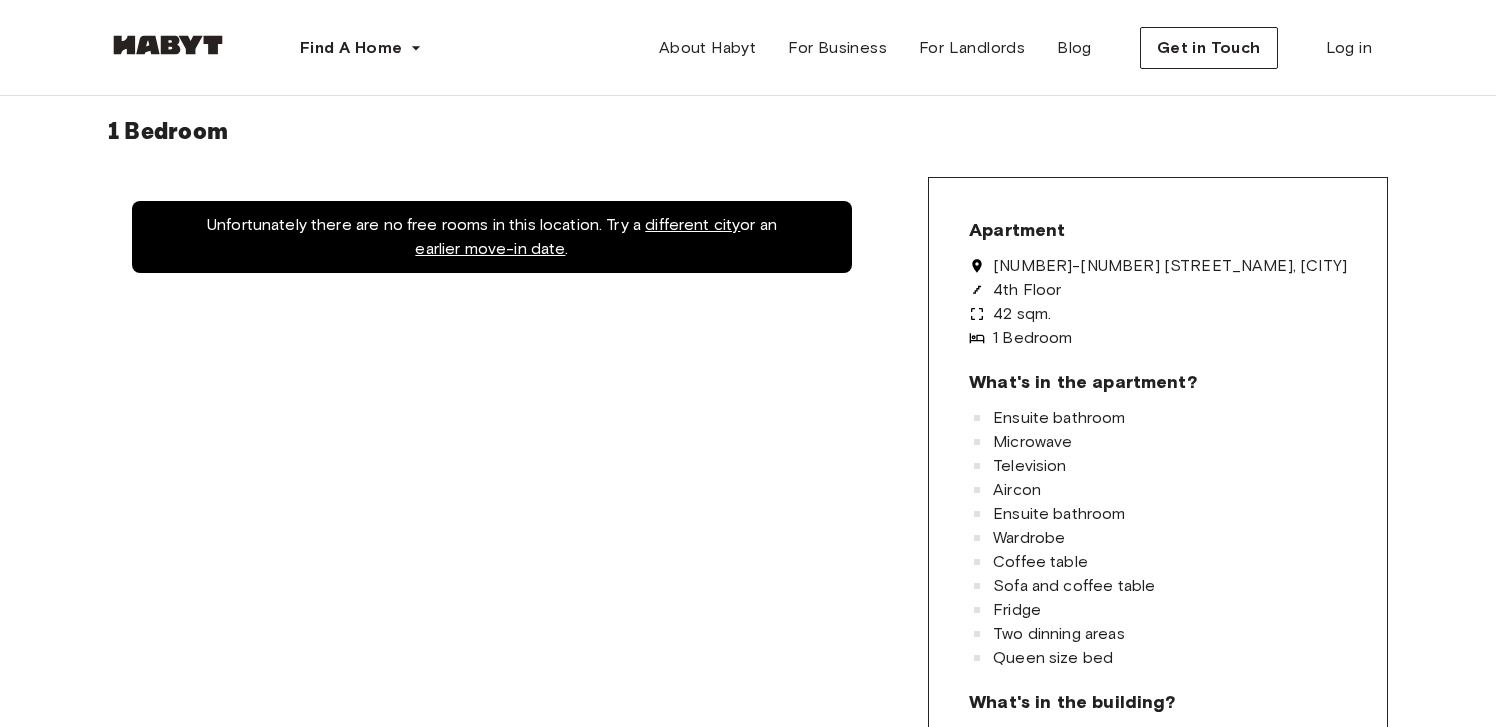 click on "earlier move-in date" at bounding box center [490, 248] 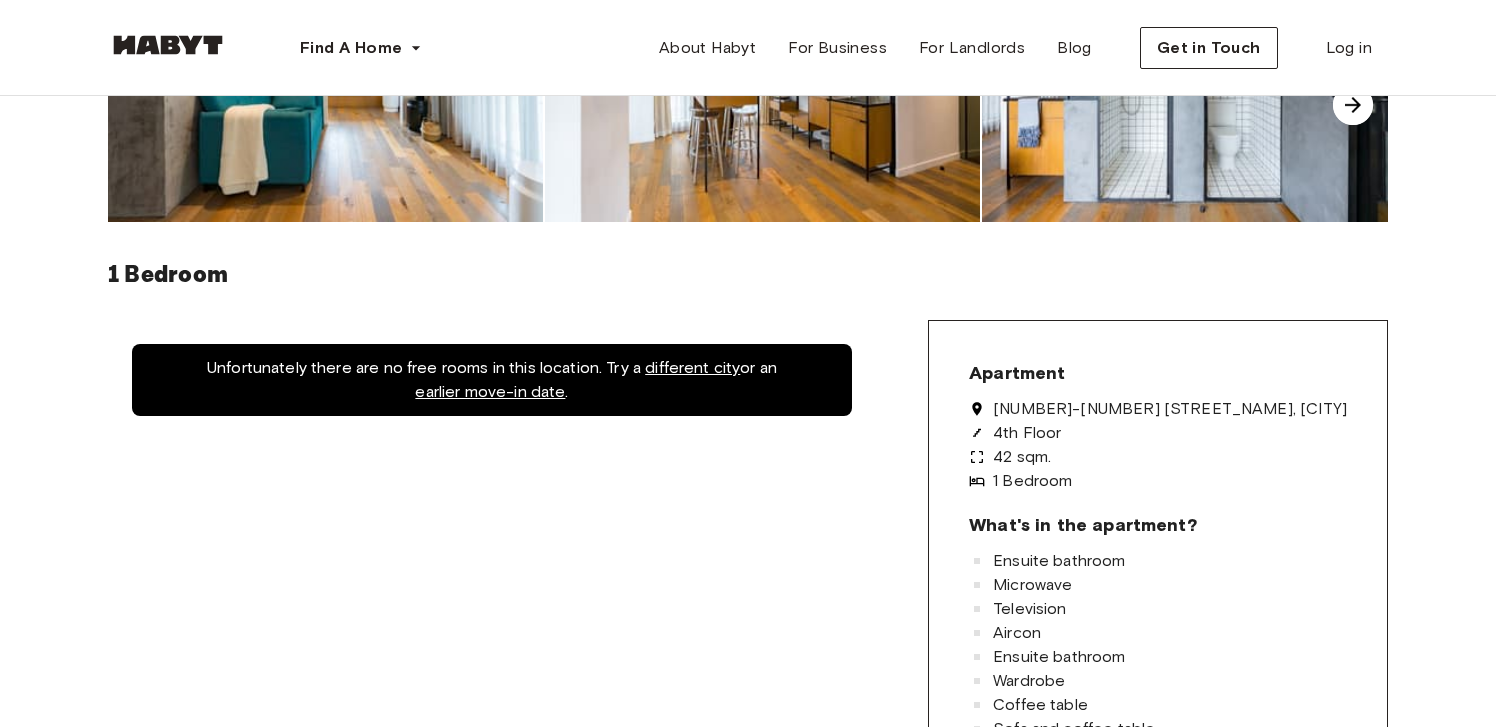 scroll, scrollTop: 0, scrollLeft: 0, axis: both 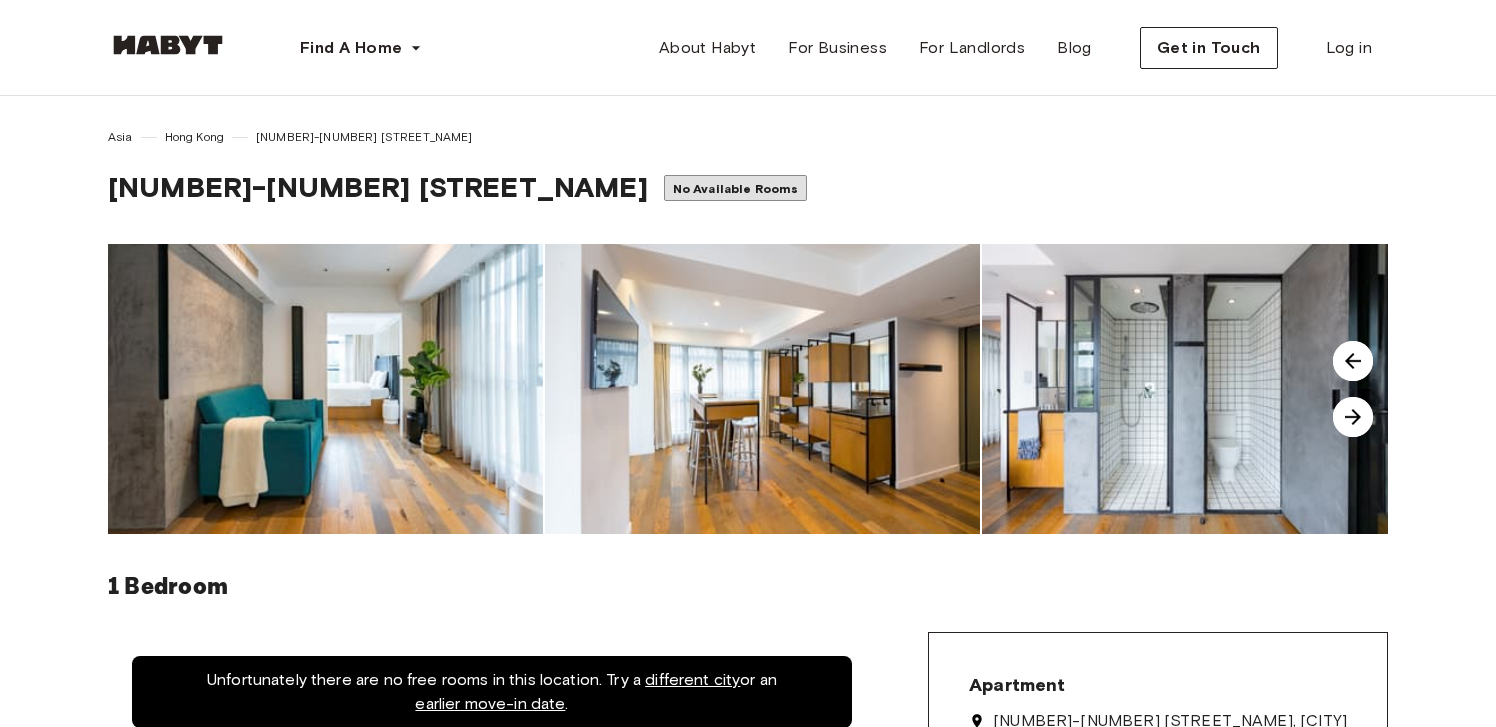 click at bounding box center (168, 45) 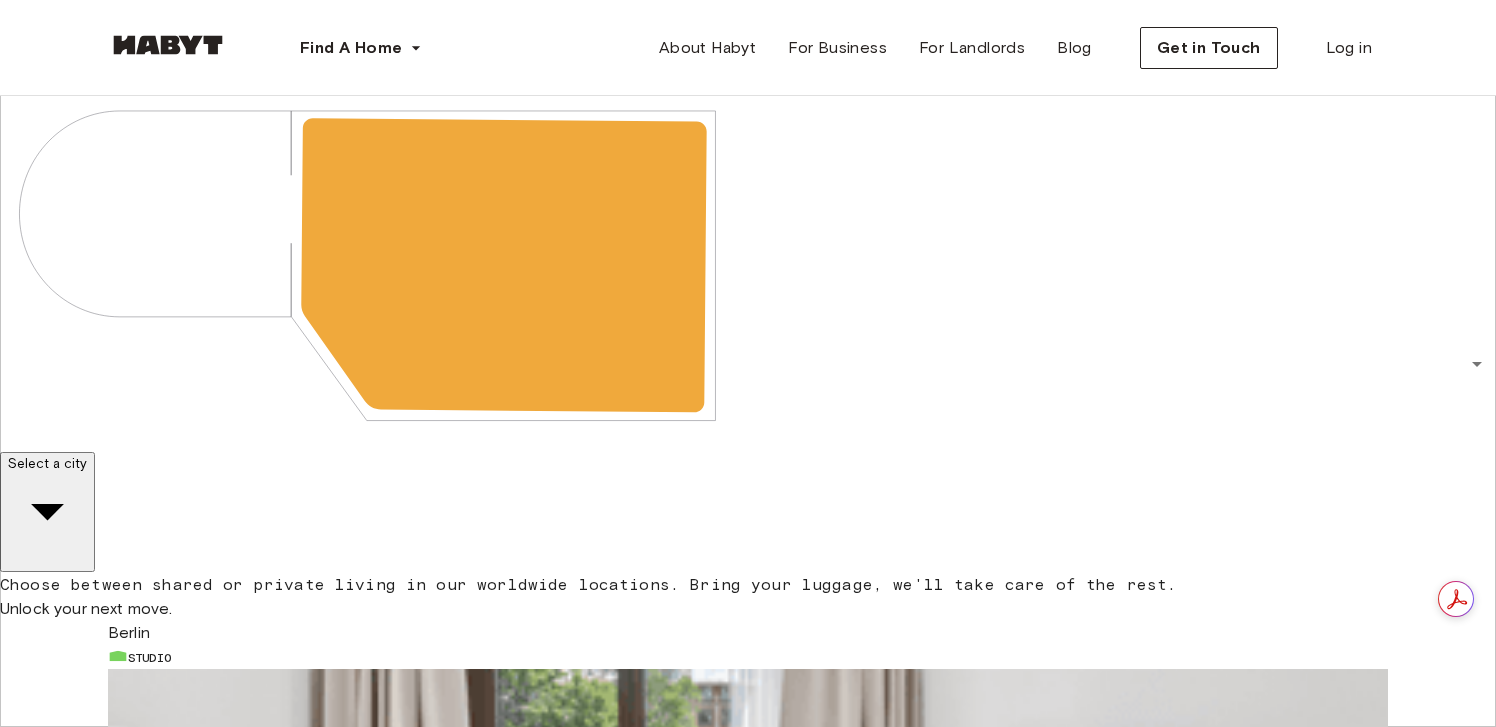 click on "​" at bounding box center (47, 561) 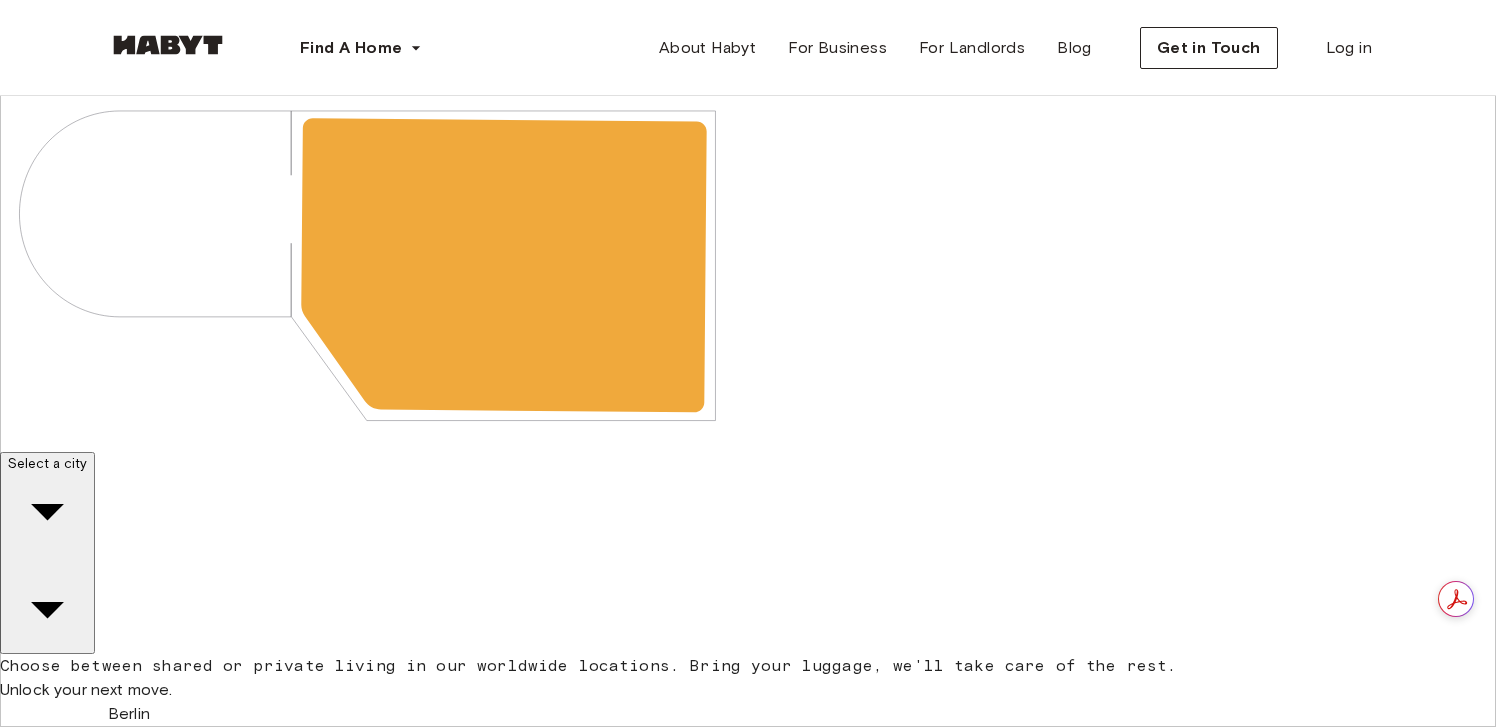 click on "Hong Kong" at bounding box center (88, 6770) 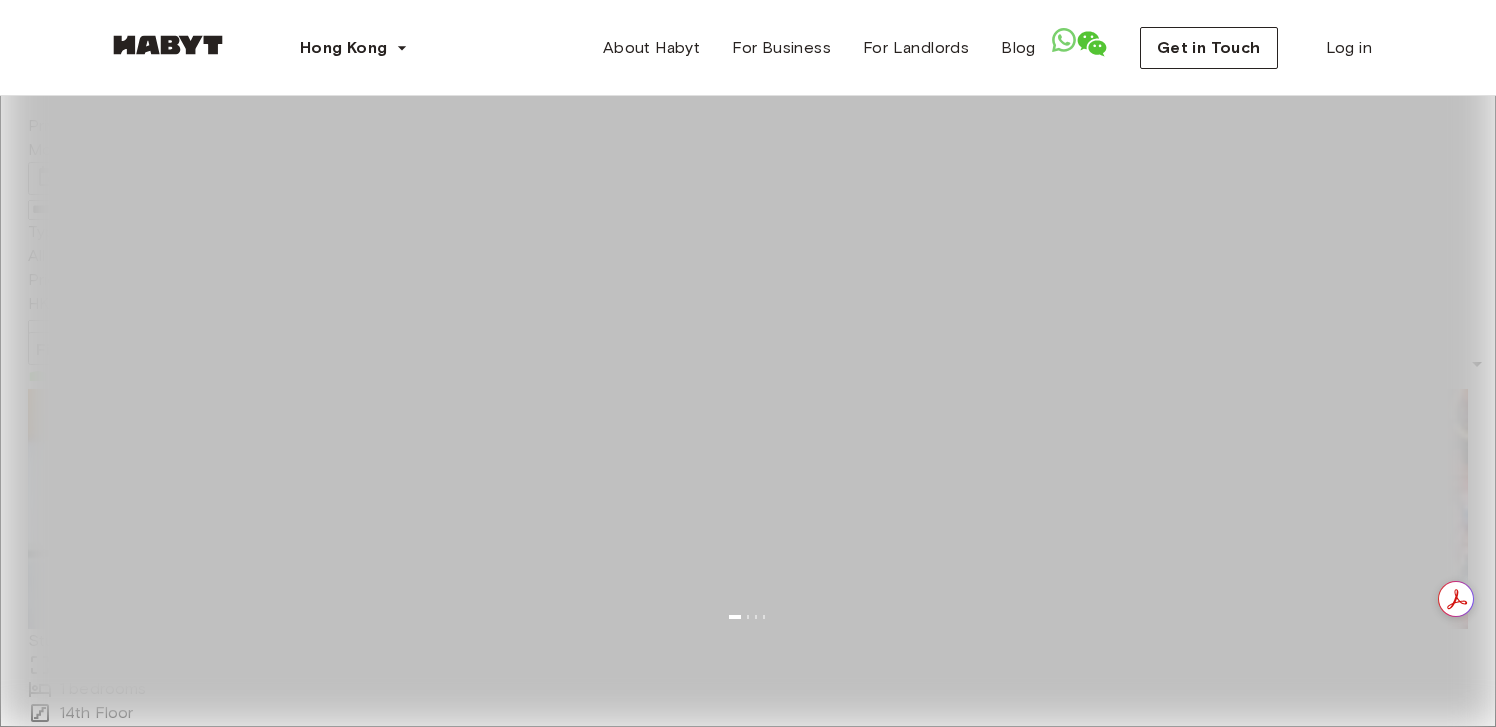 click on "**********" at bounding box center [748, 7163] 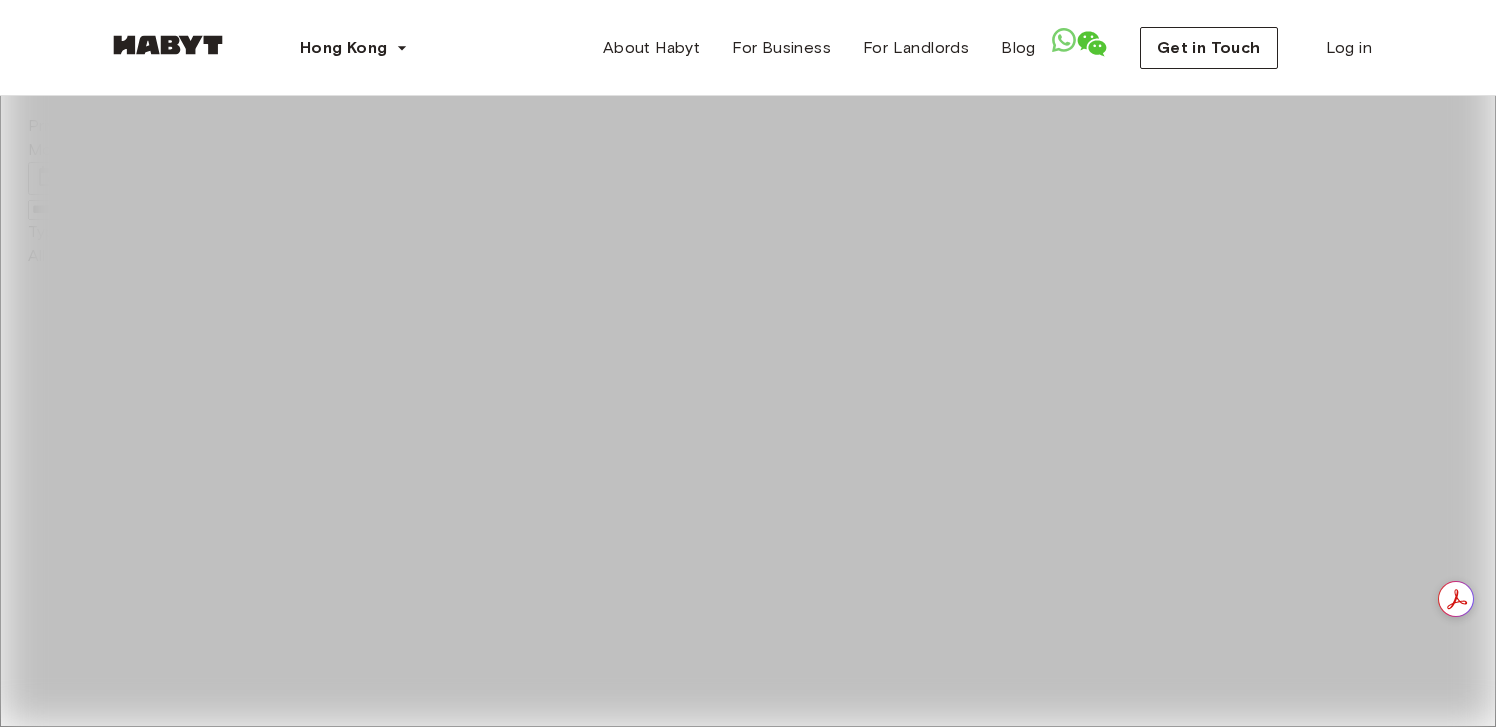 click at bounding box center (52, 15842) 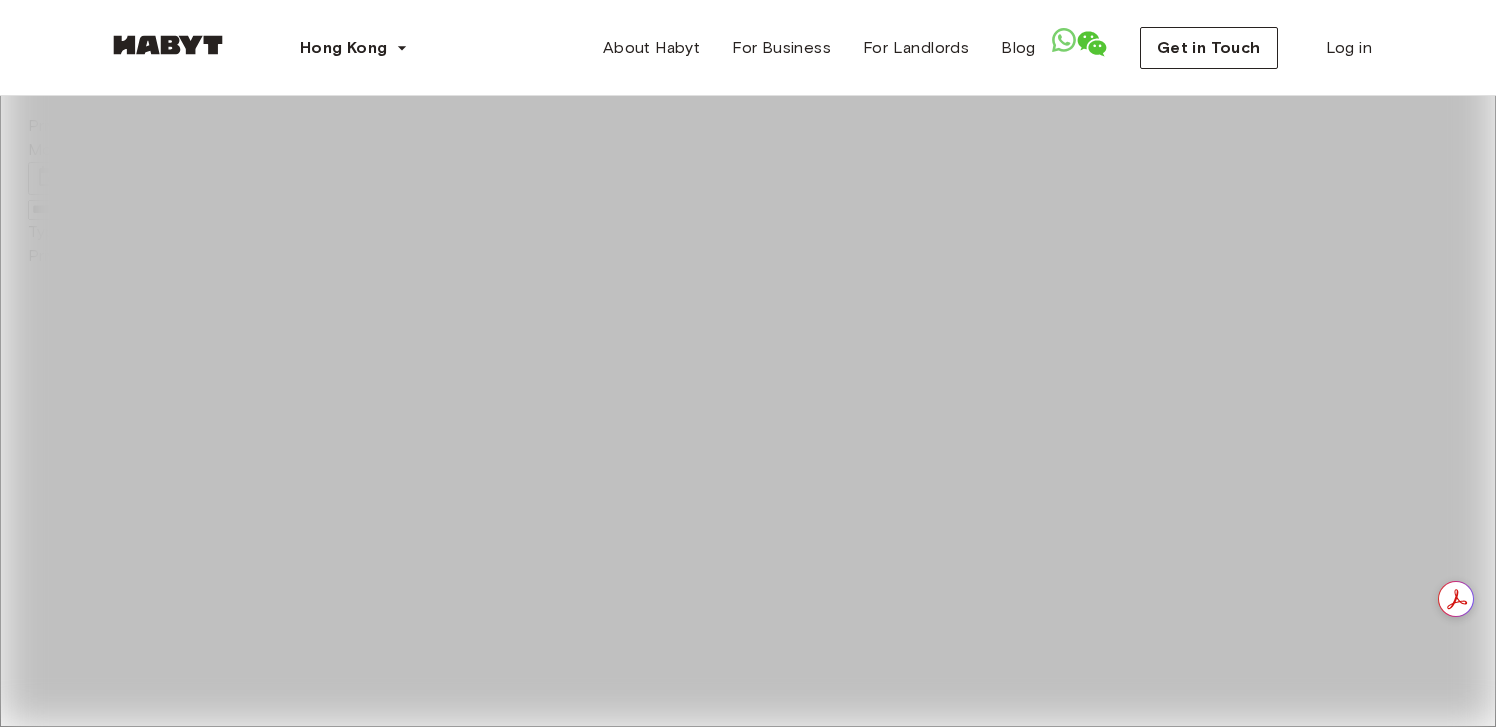 click at bounding box center (52, 15532) 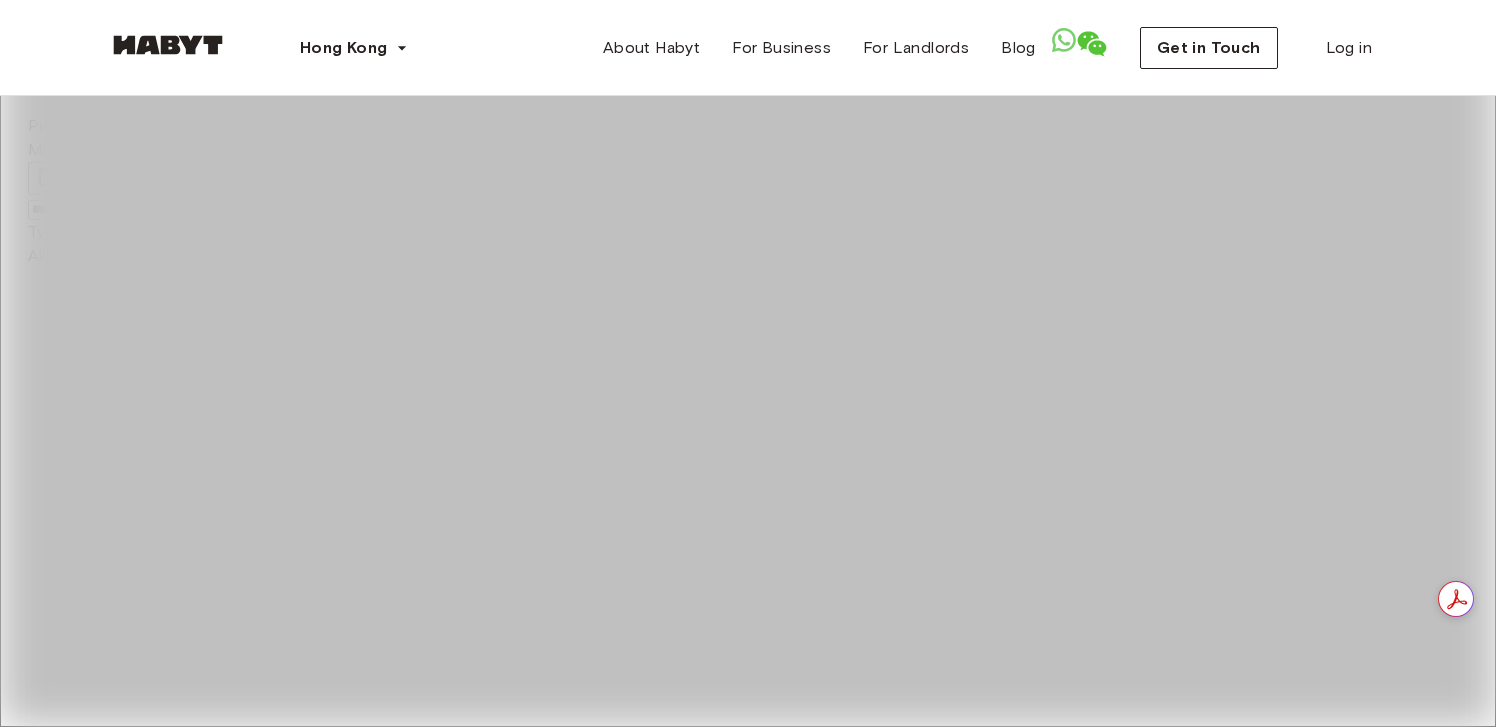 click at bounding box center [748, 15790] 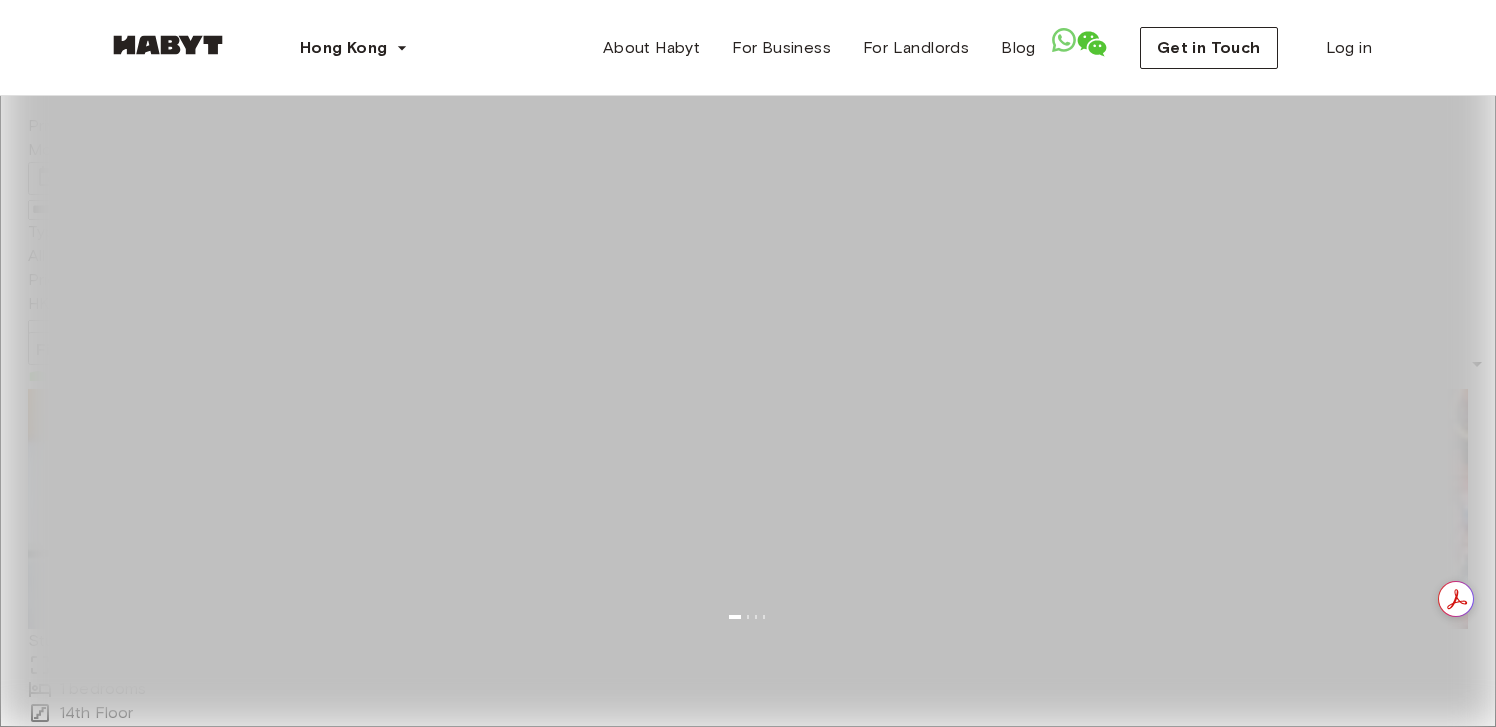 click on "**********" at bounding box center (99, 210) 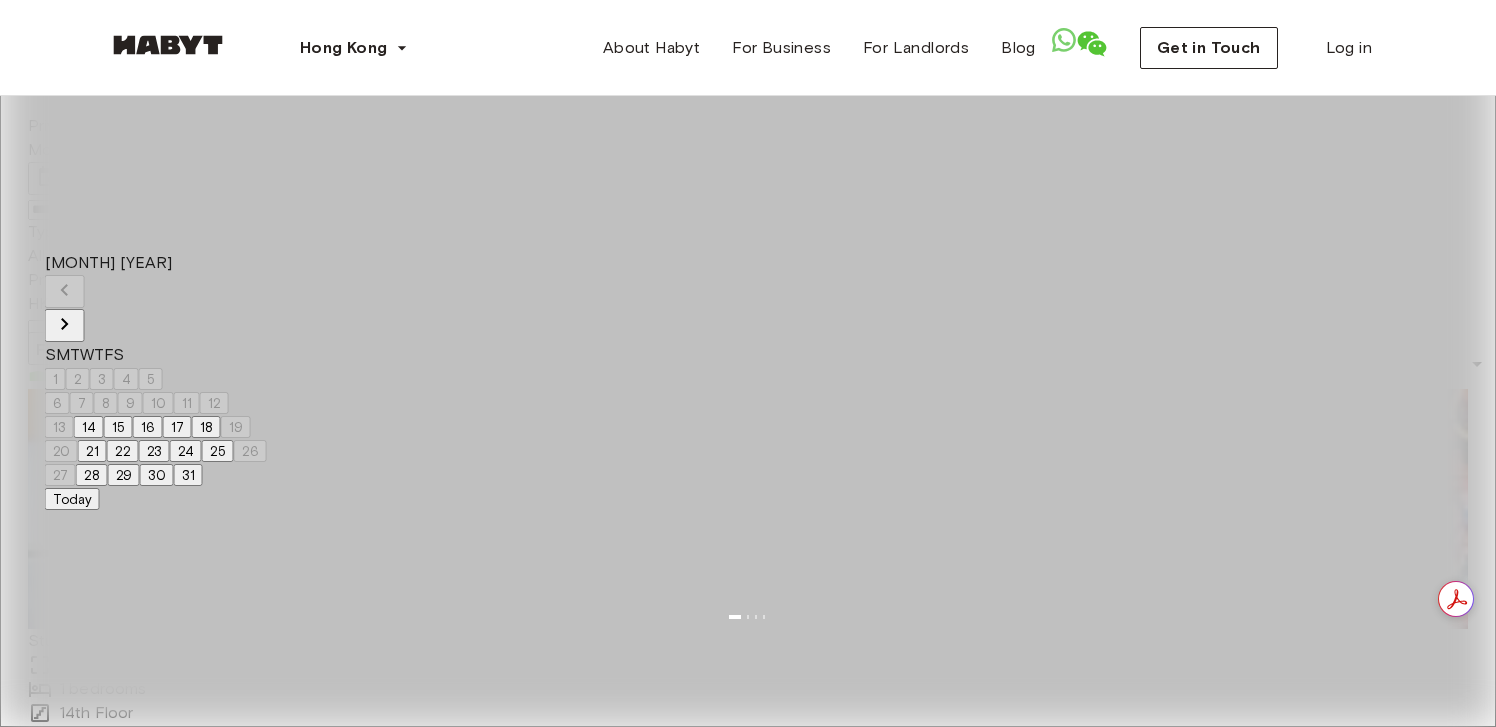 click 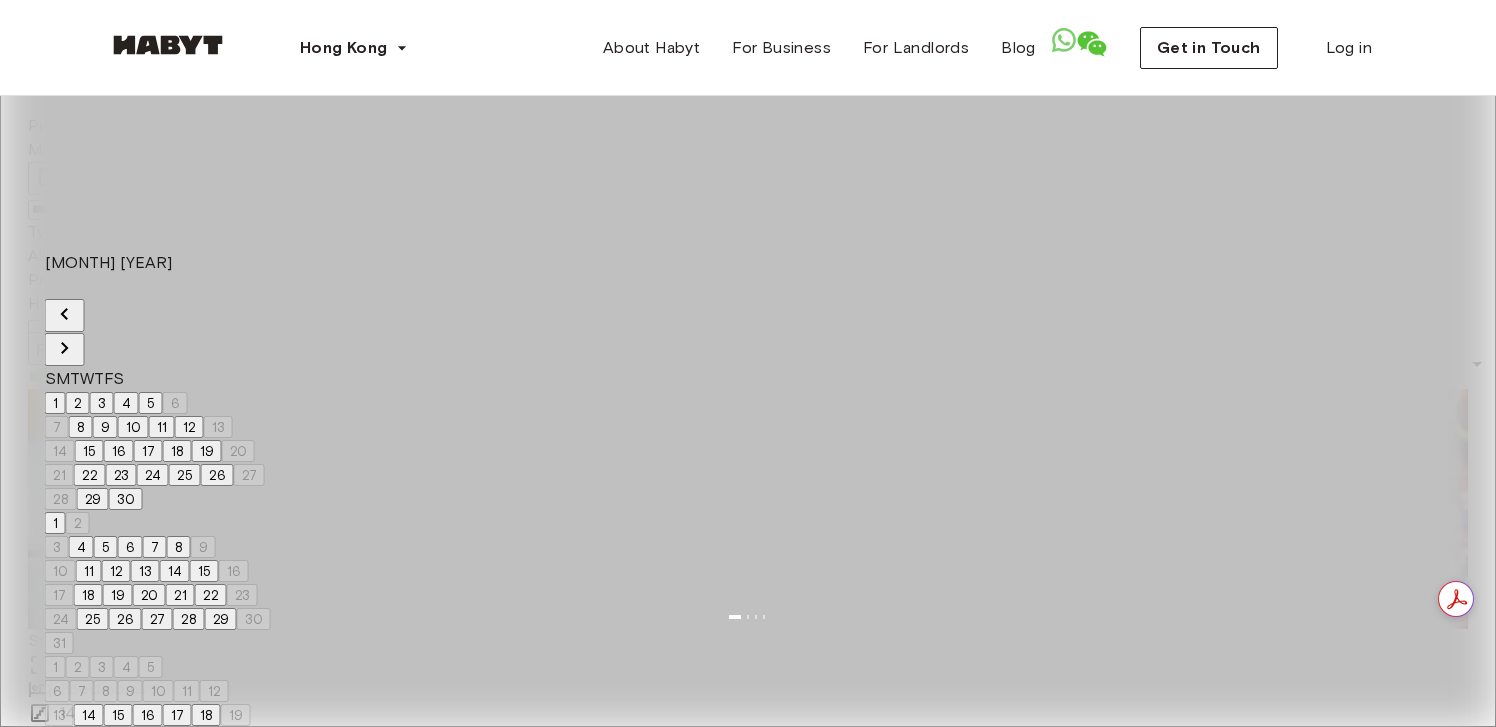 click 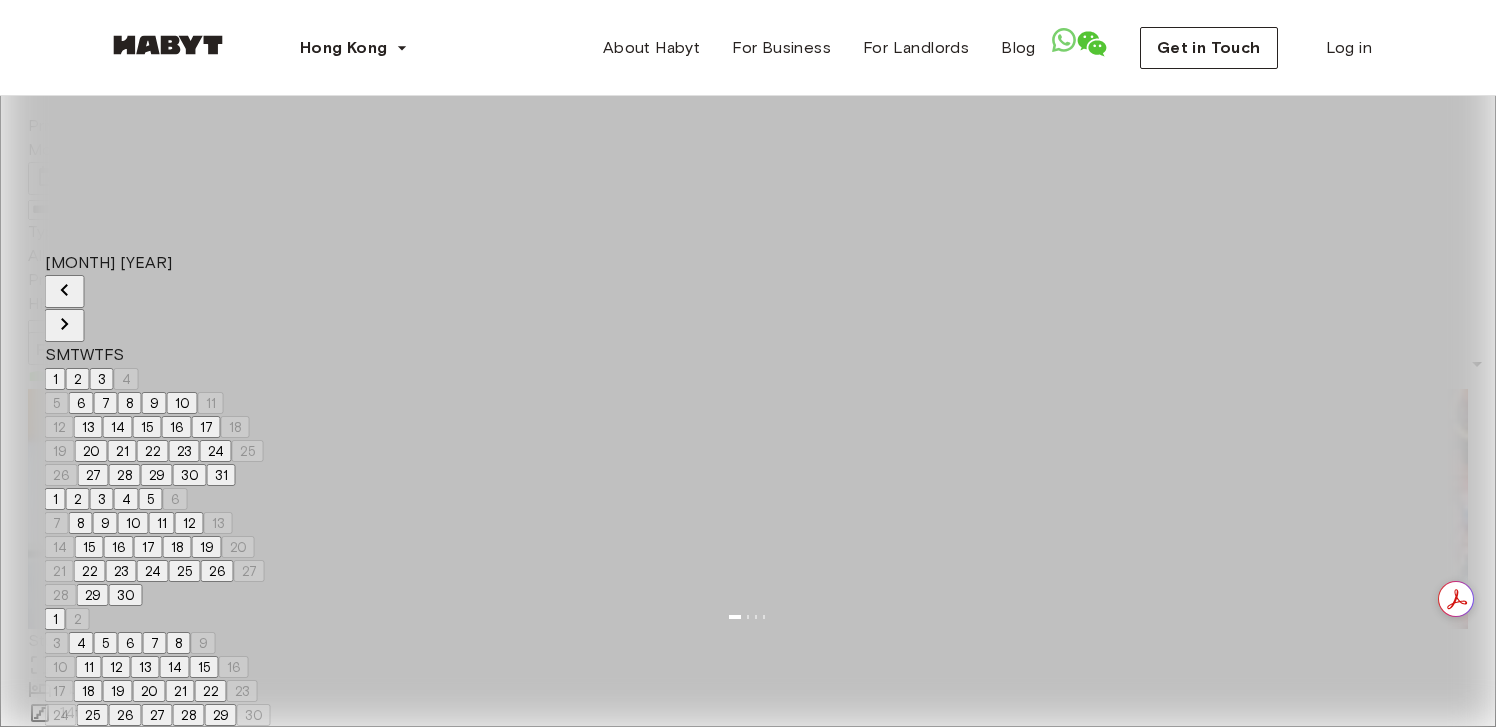 click 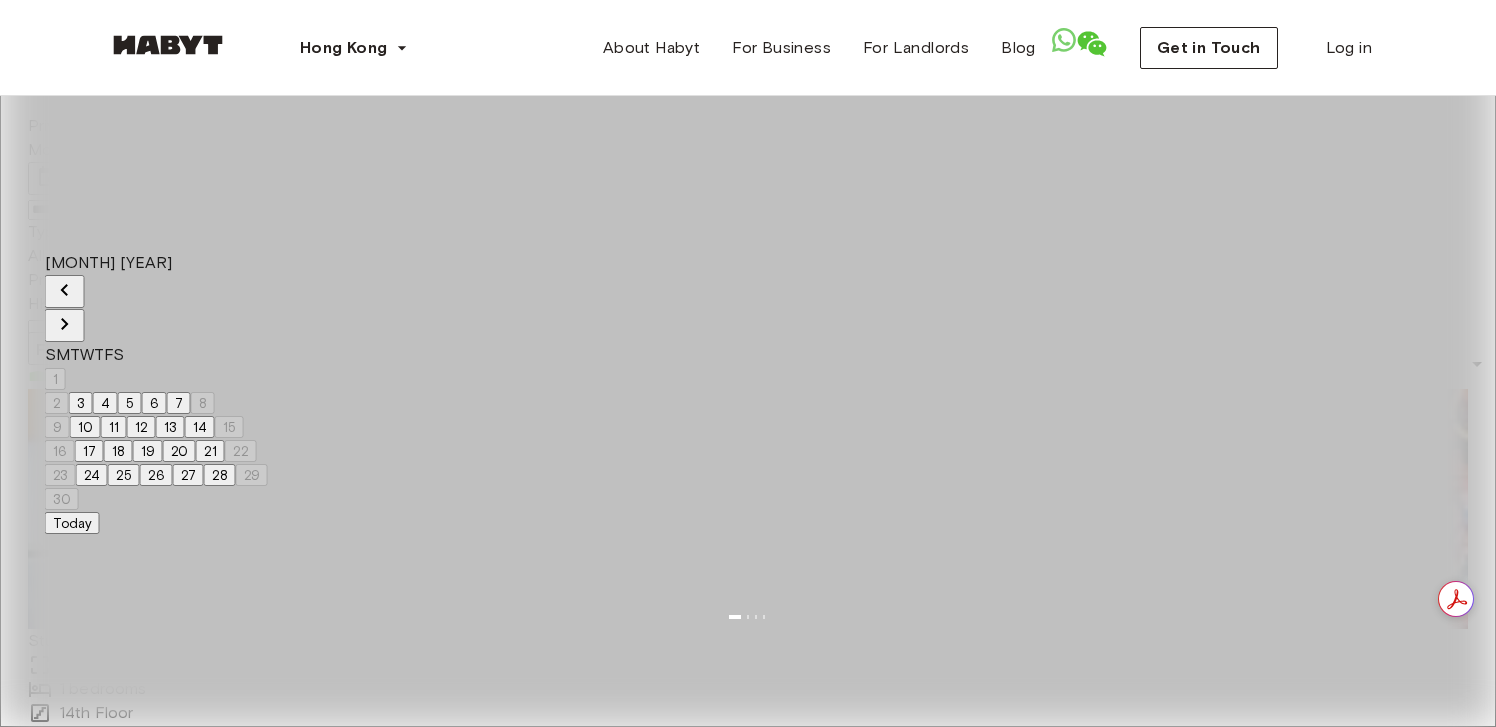 click 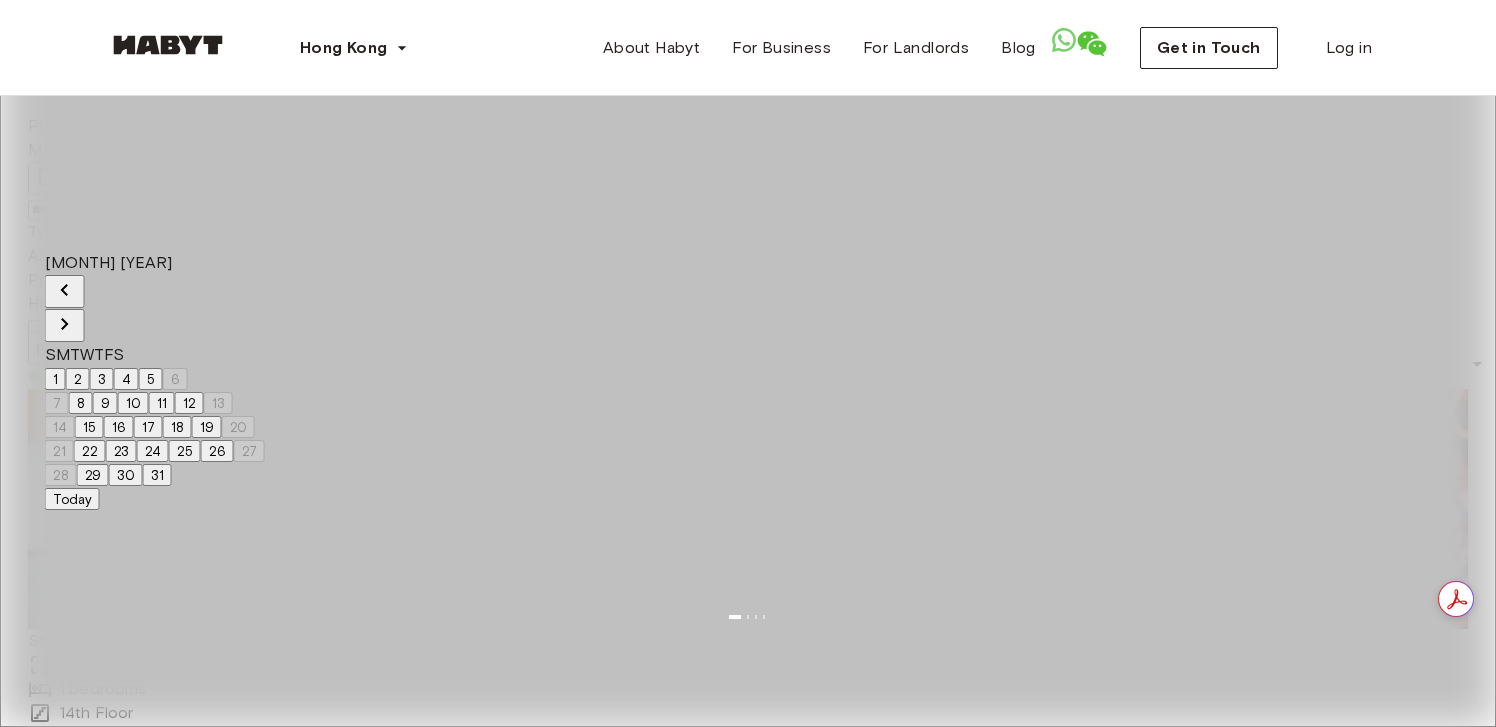 click on "22" at bounding box center [90, 451] 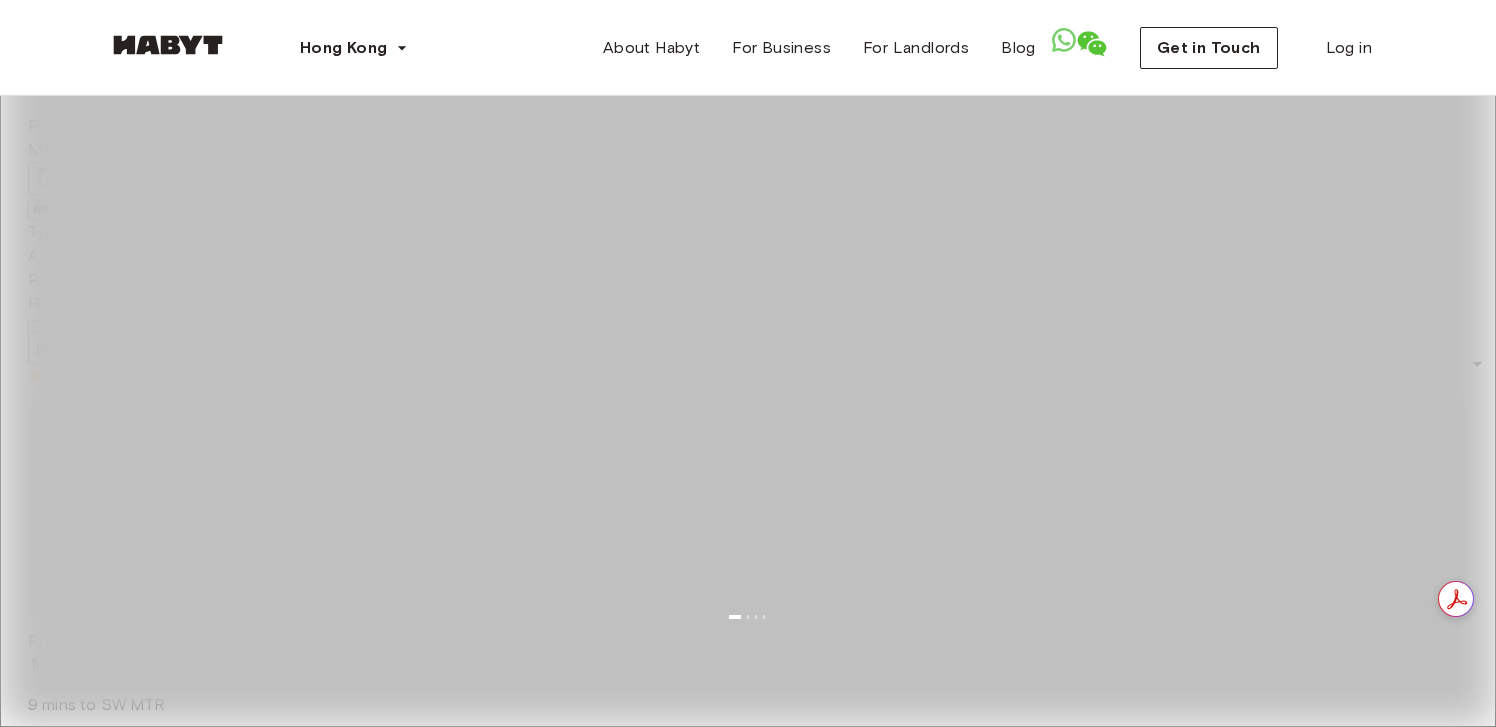 type on "**********" 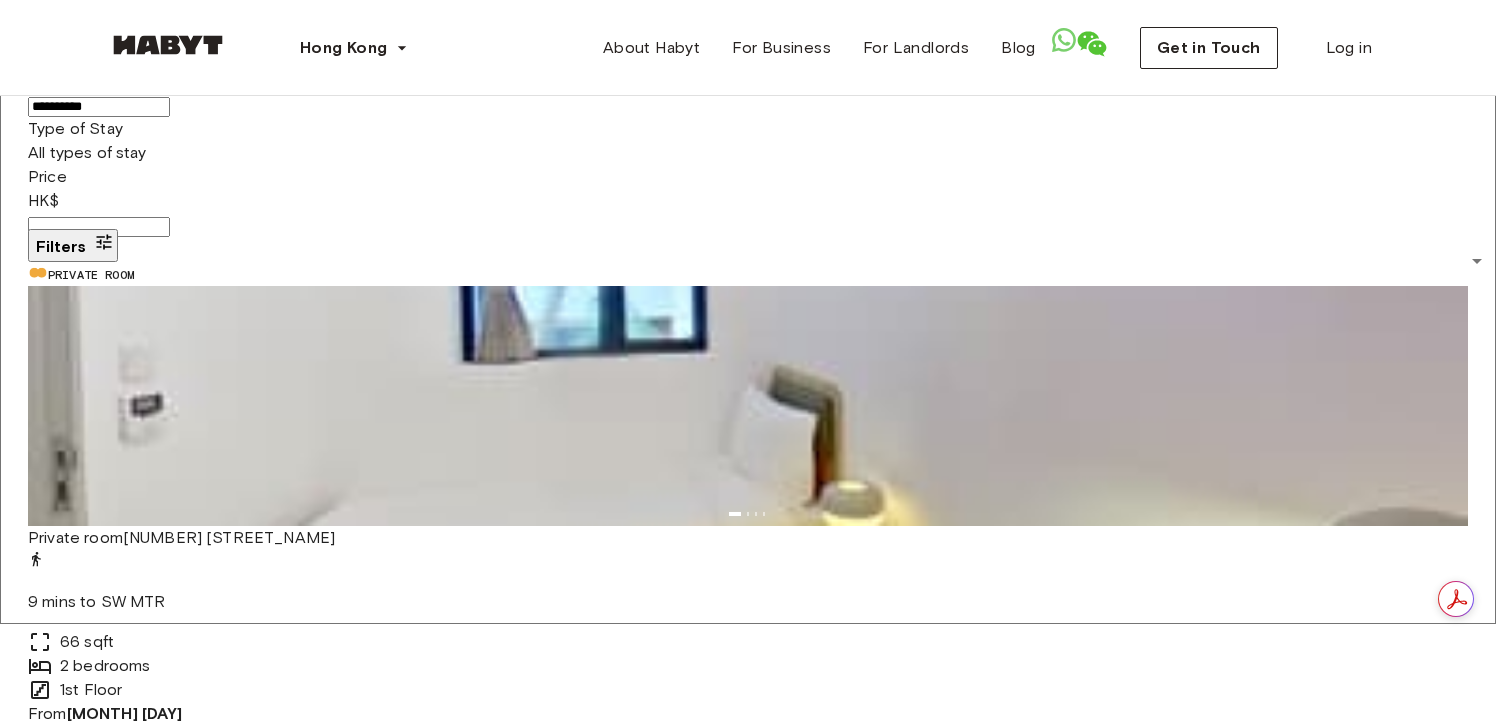 scroll, scrollTop: 0, scrollLeft: 0, axis: both 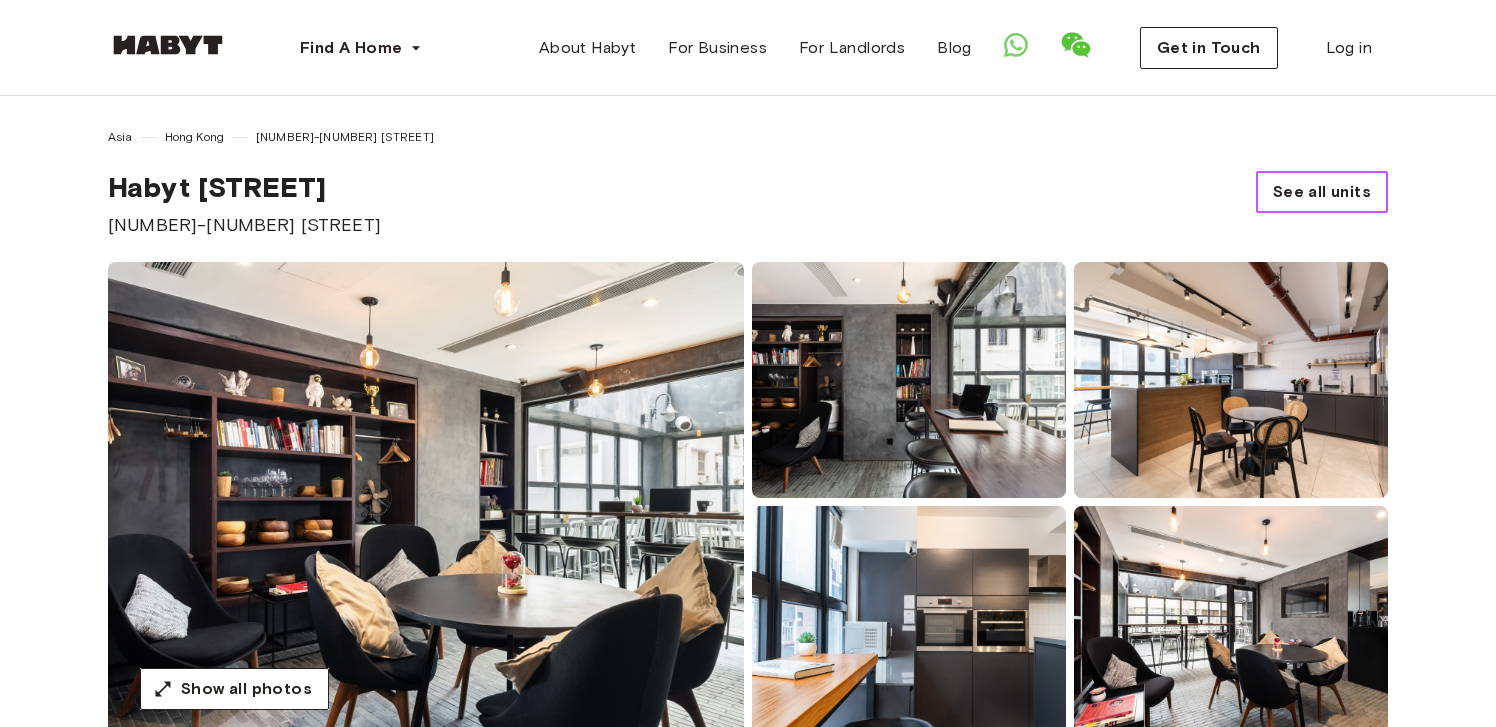 click on "See all units" at bounding box center (1322, 192) 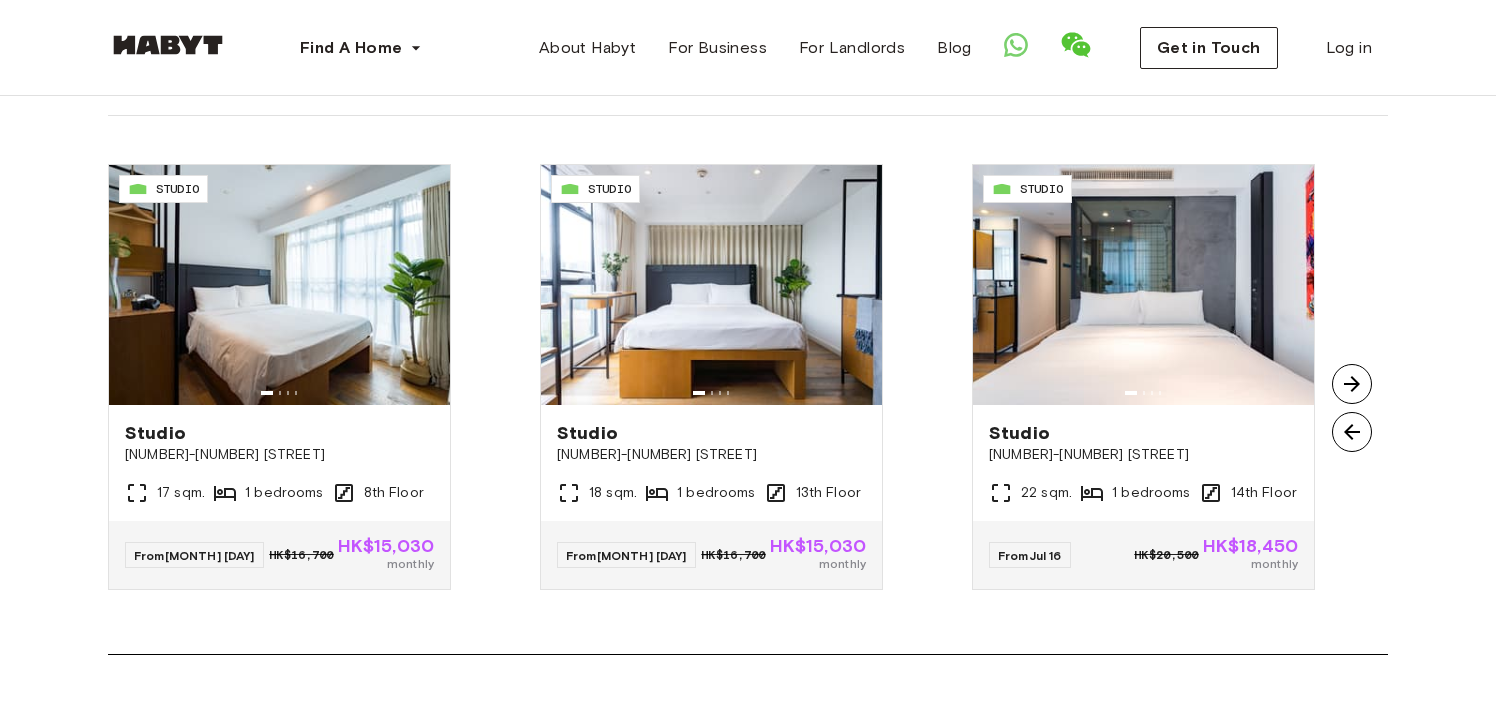 scroll, scrollTop: 1411, scrollLeft: 0, axis: vertical 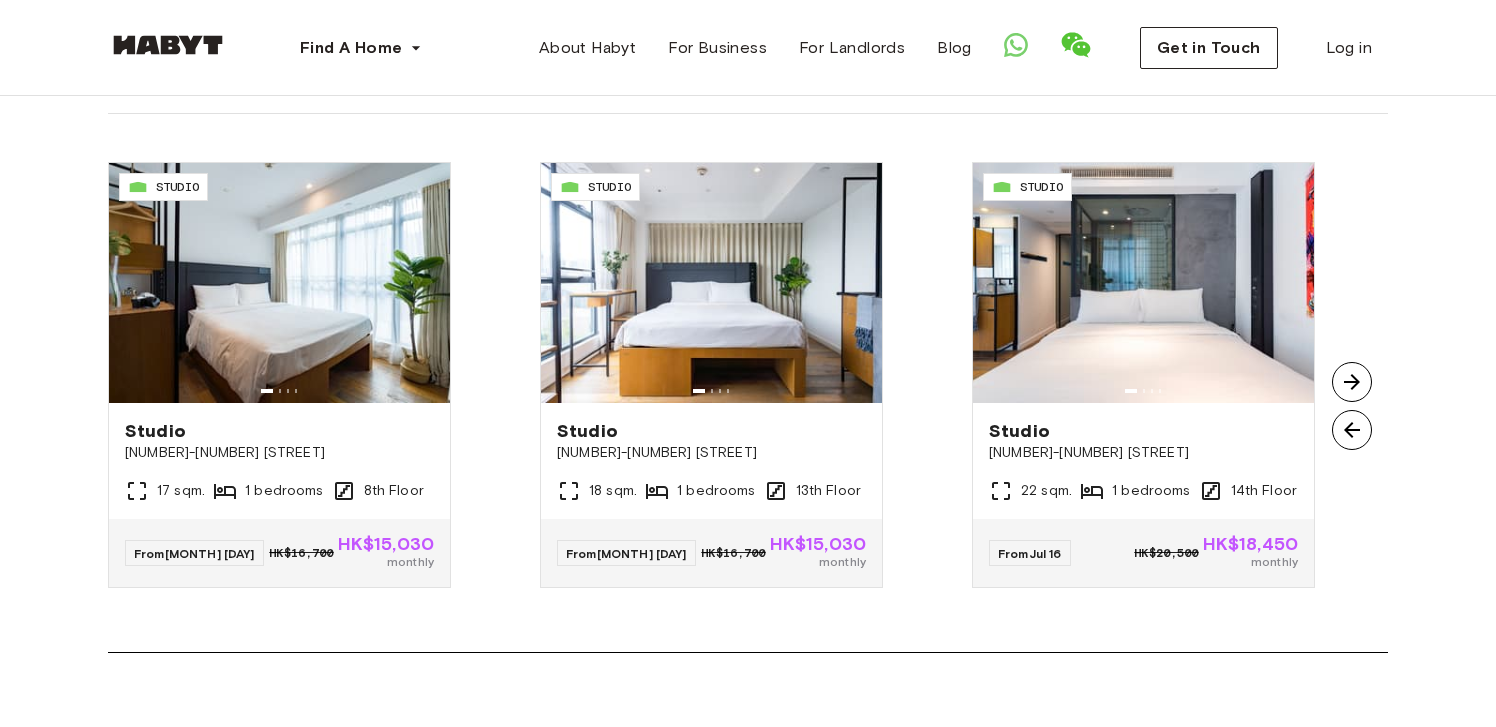 click at bounding box center (1352, 382) 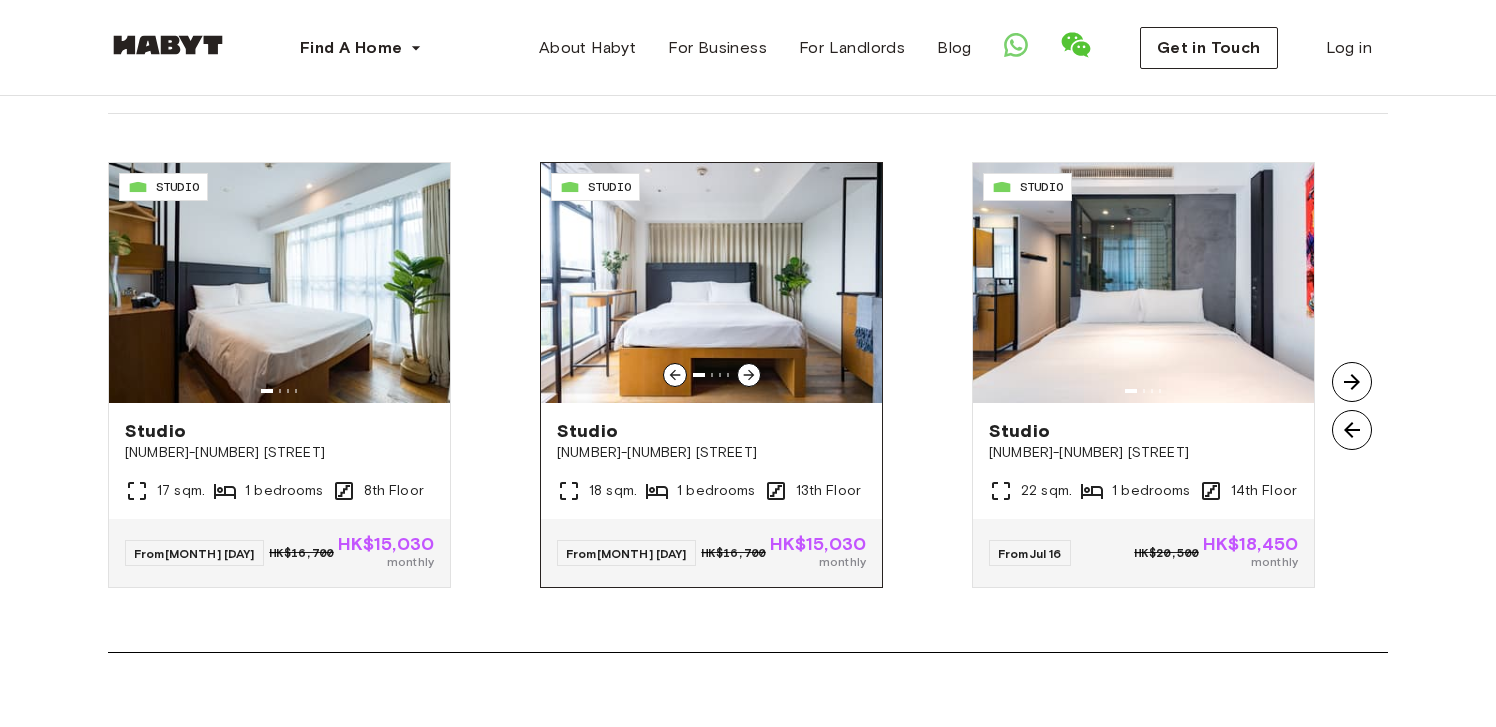 click 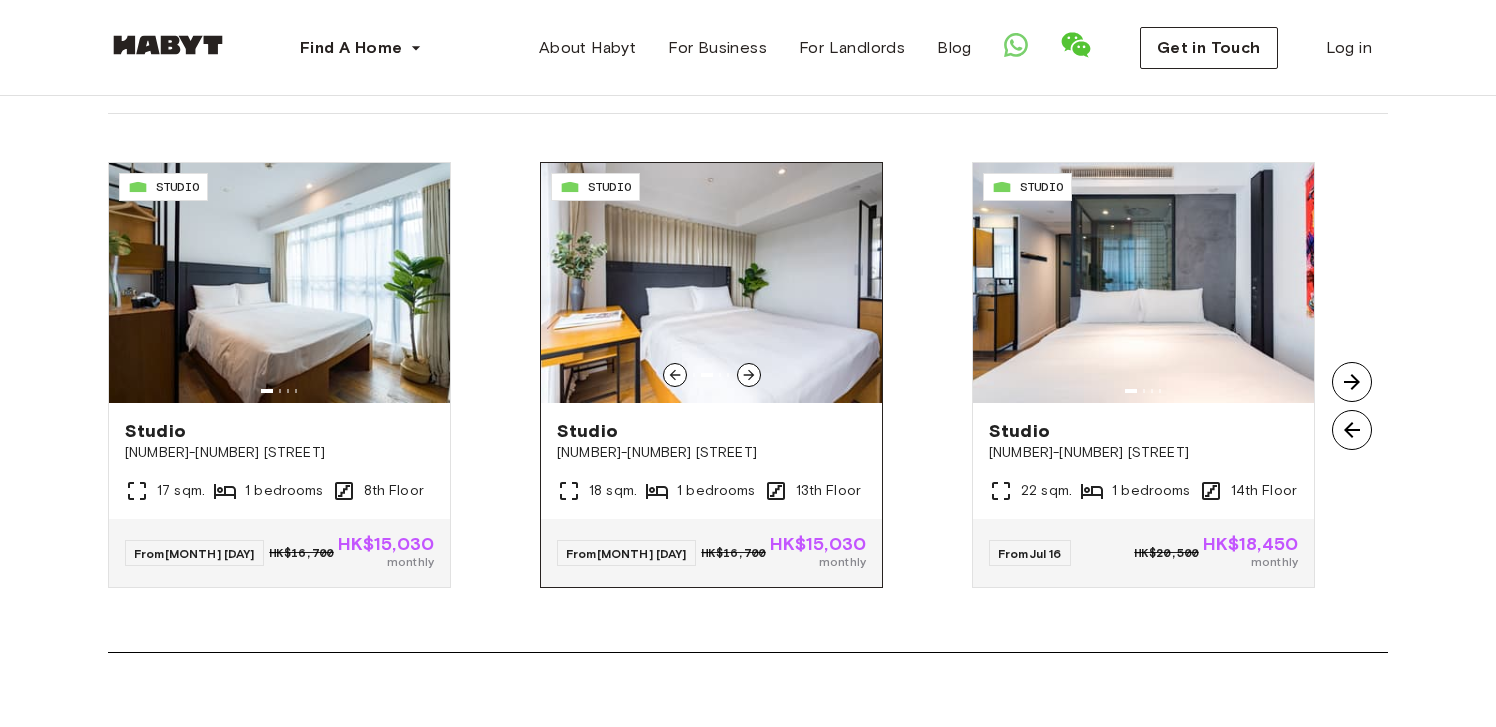 click 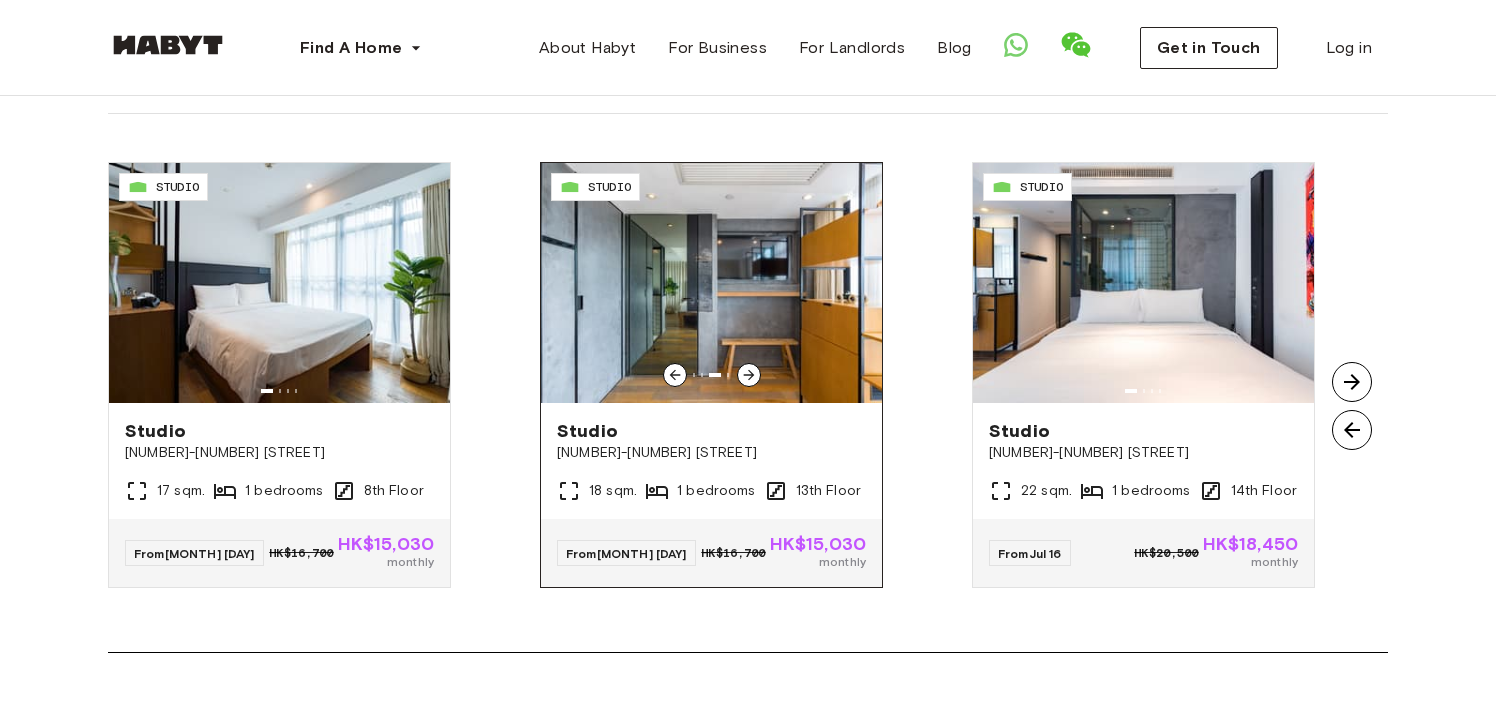 click 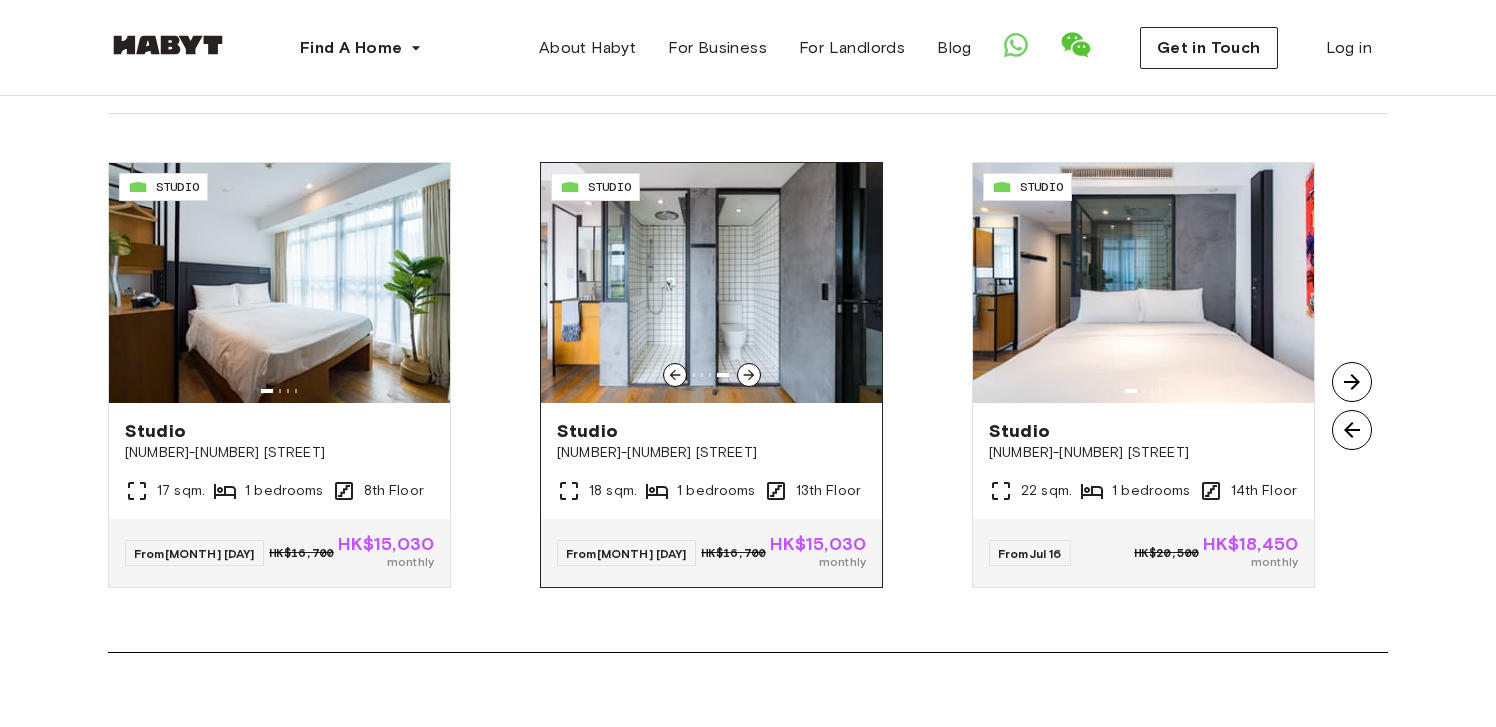 click 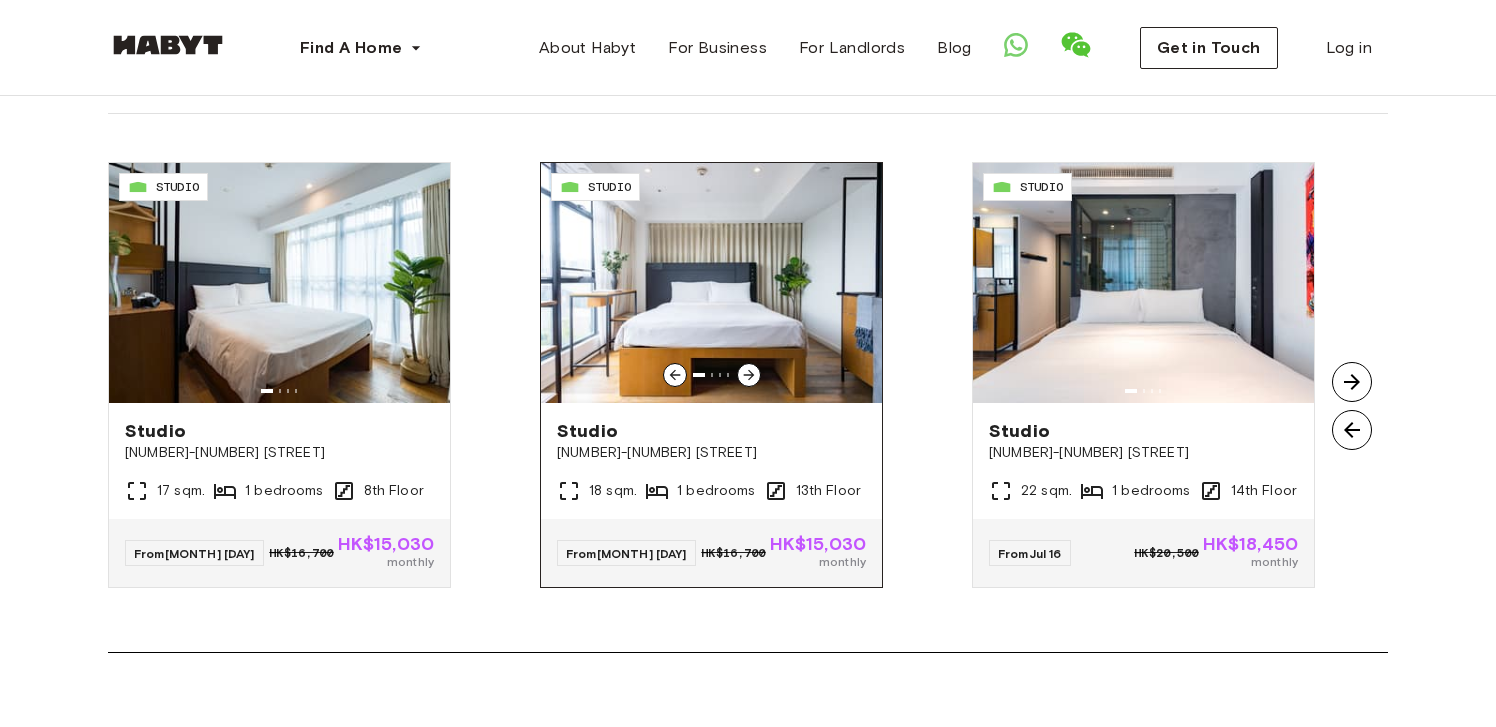 click 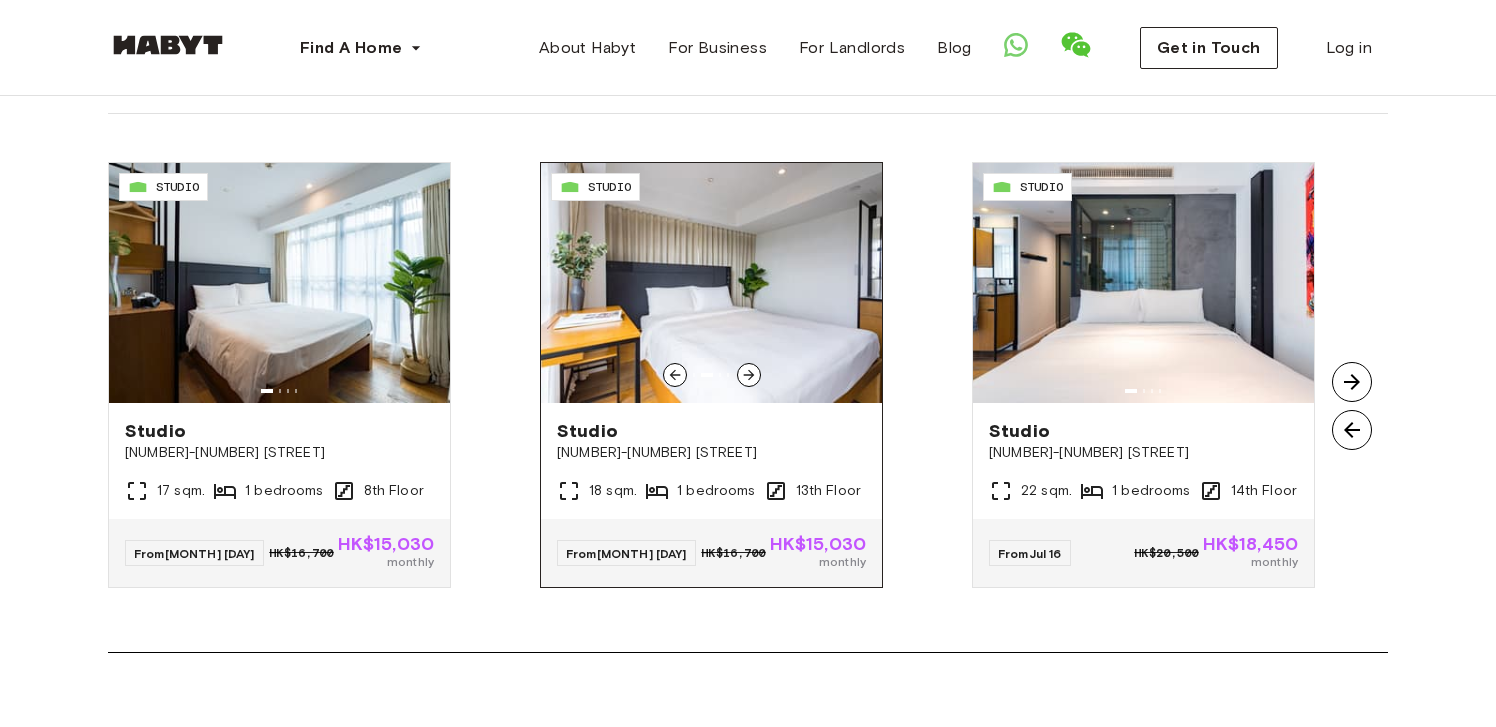 click on "Sep 03" at bounding box center [642, 553] 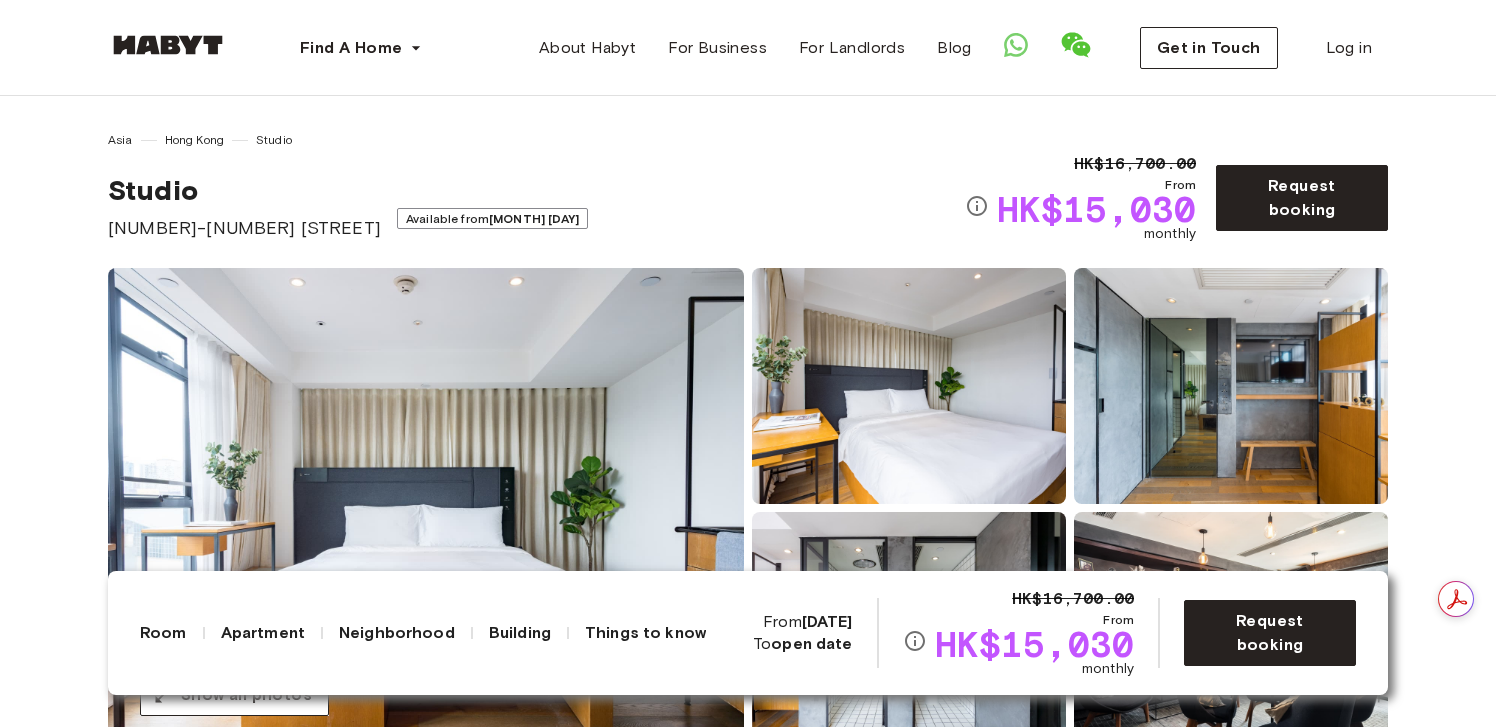 scroll, scrollTop: 0, scrollLeft: 0, axis: both 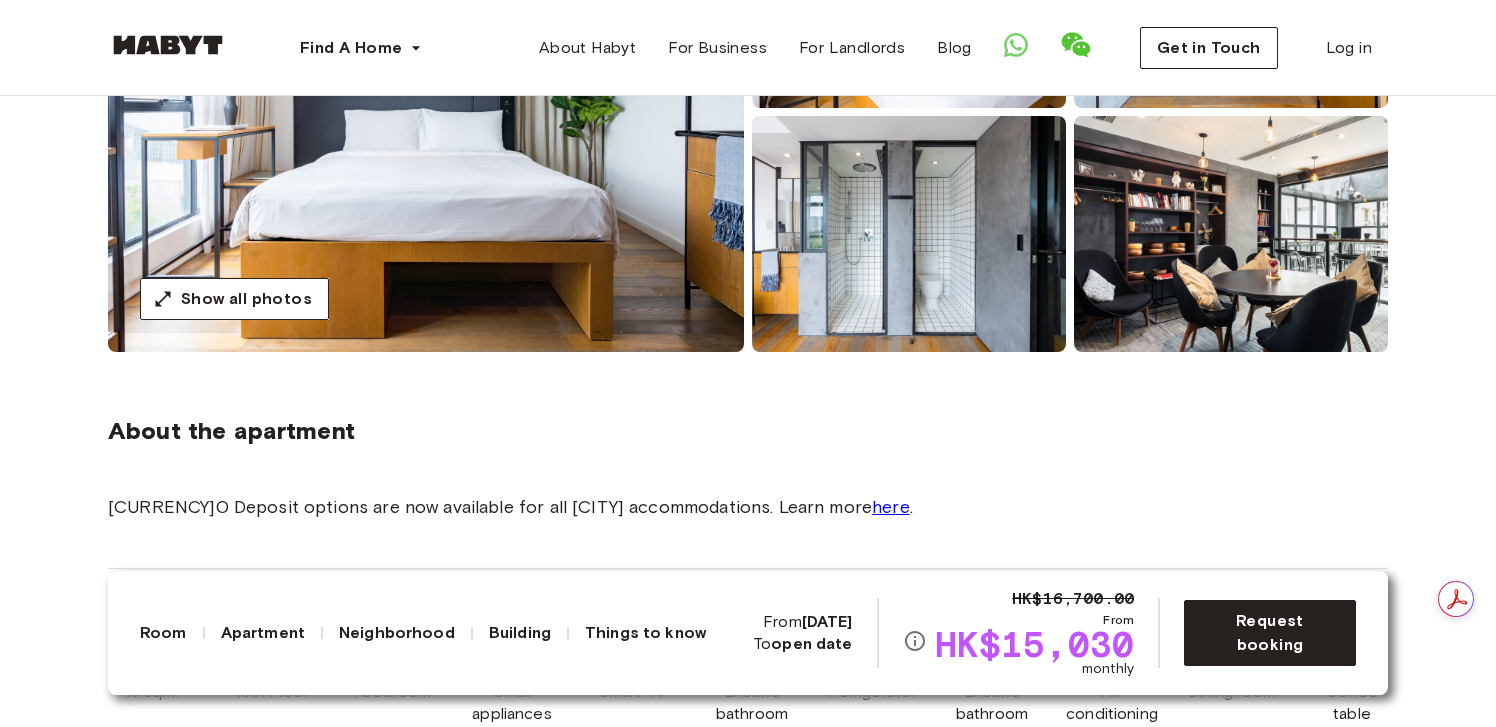 click on "open date" at bounding box center [811, 643] 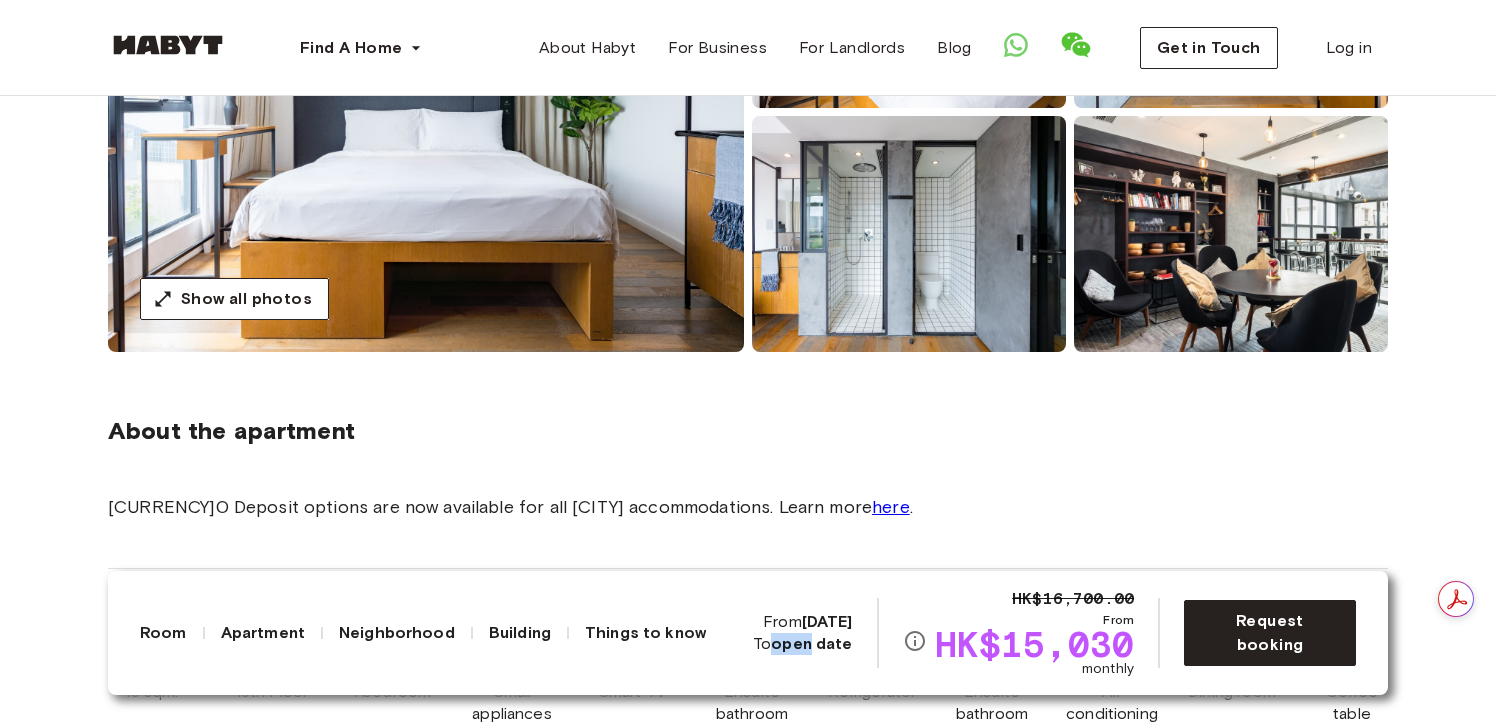 click on "open date" at bounding box center [811, 643] 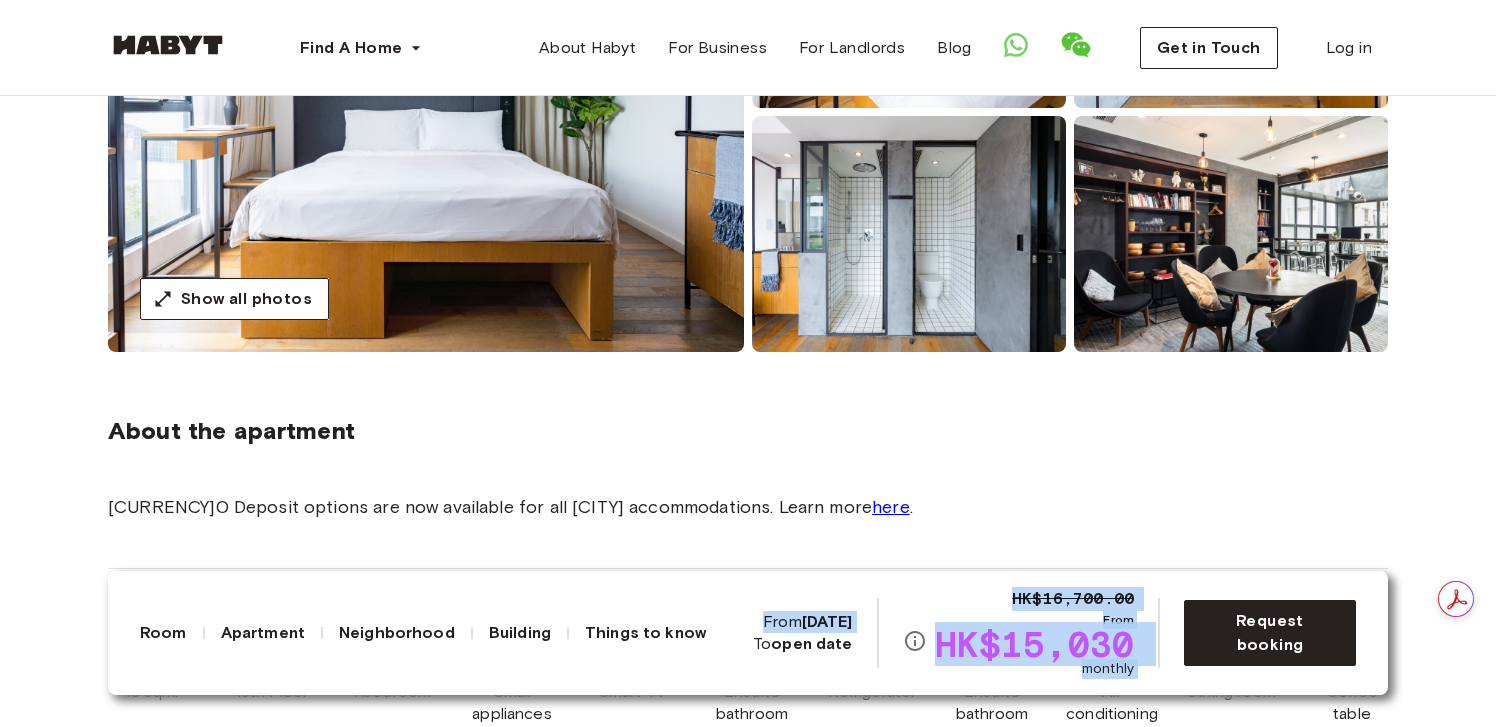 click on "open date" at bounding box center [811, 643] 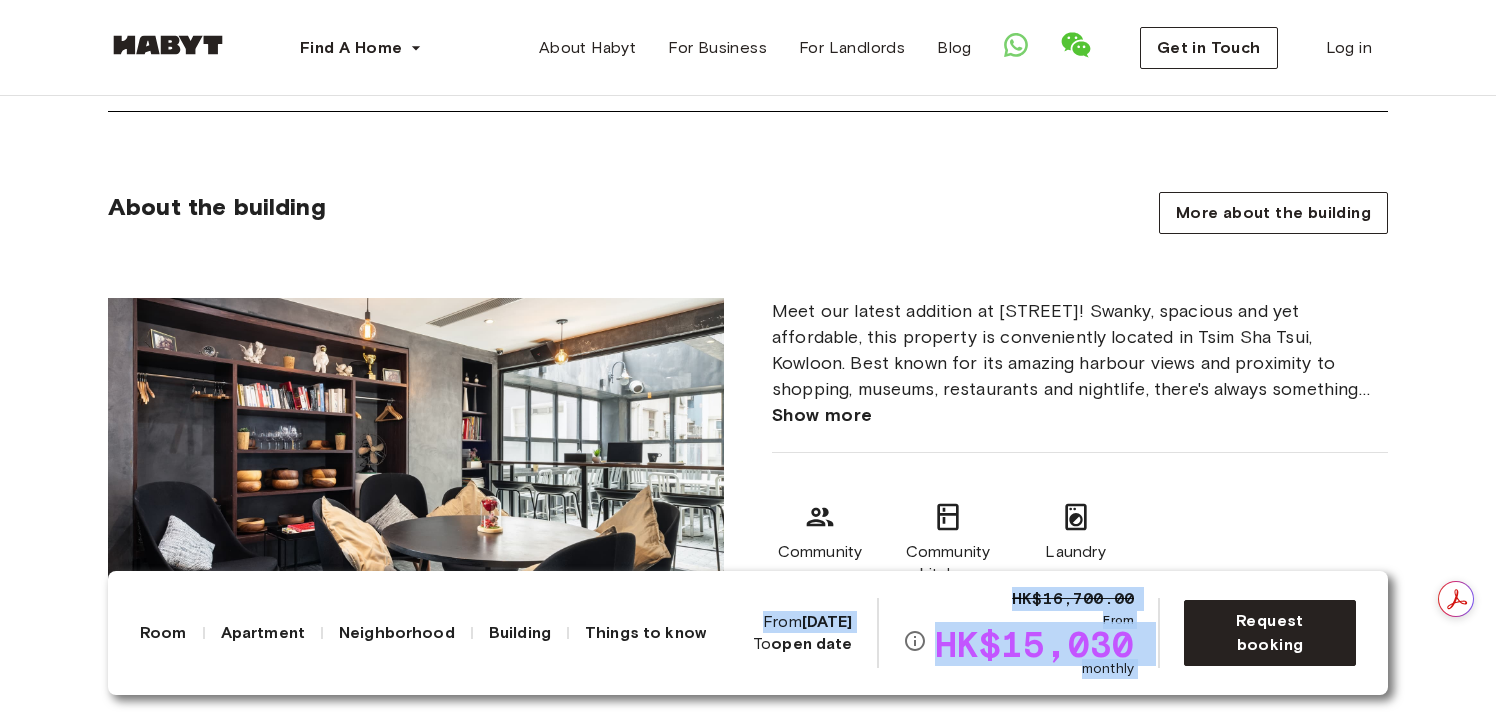 scroll, scrollTop: 1098, scrollLeft: 0, axis: vertical 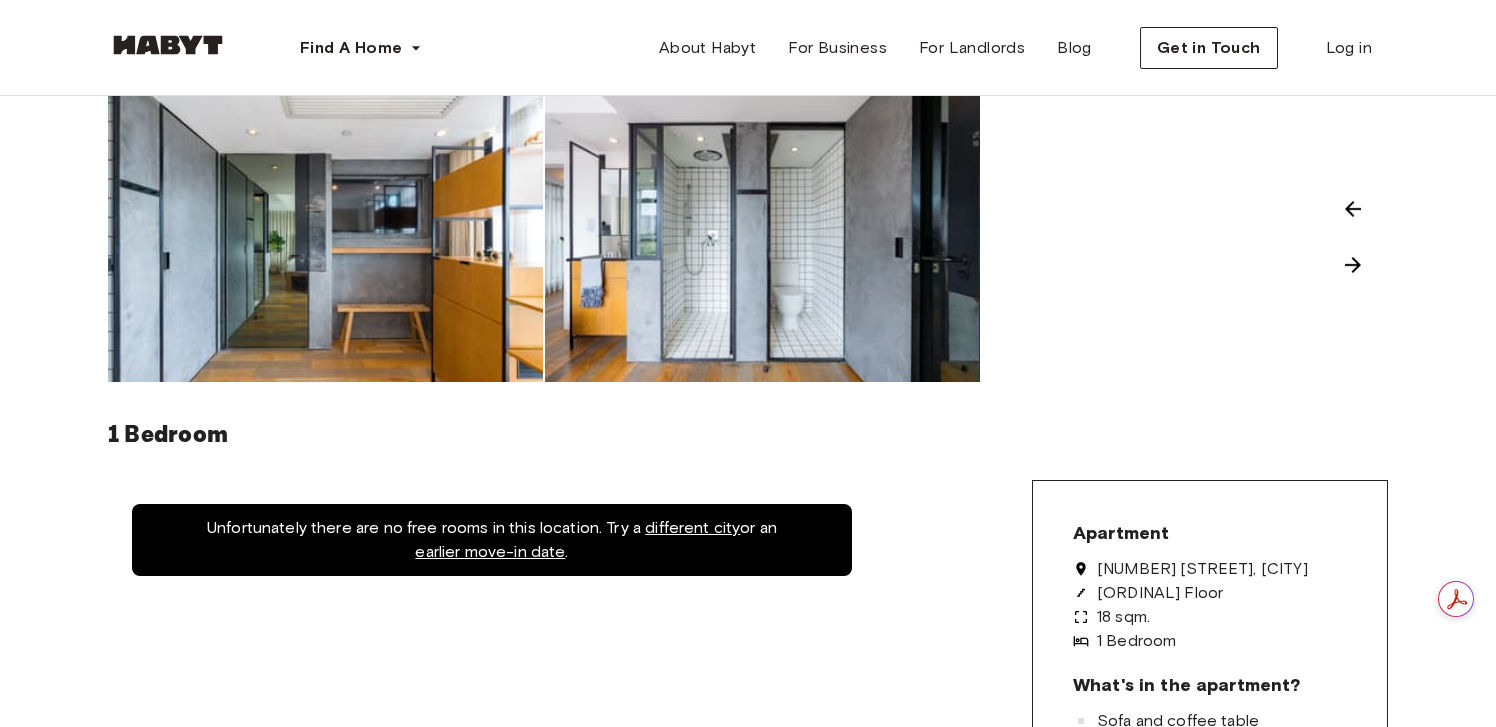 click on "Unfortunately there are no free rooms in this location. Try a   different city  or an   earlier move-in date ." at bounding box center (492, 540) 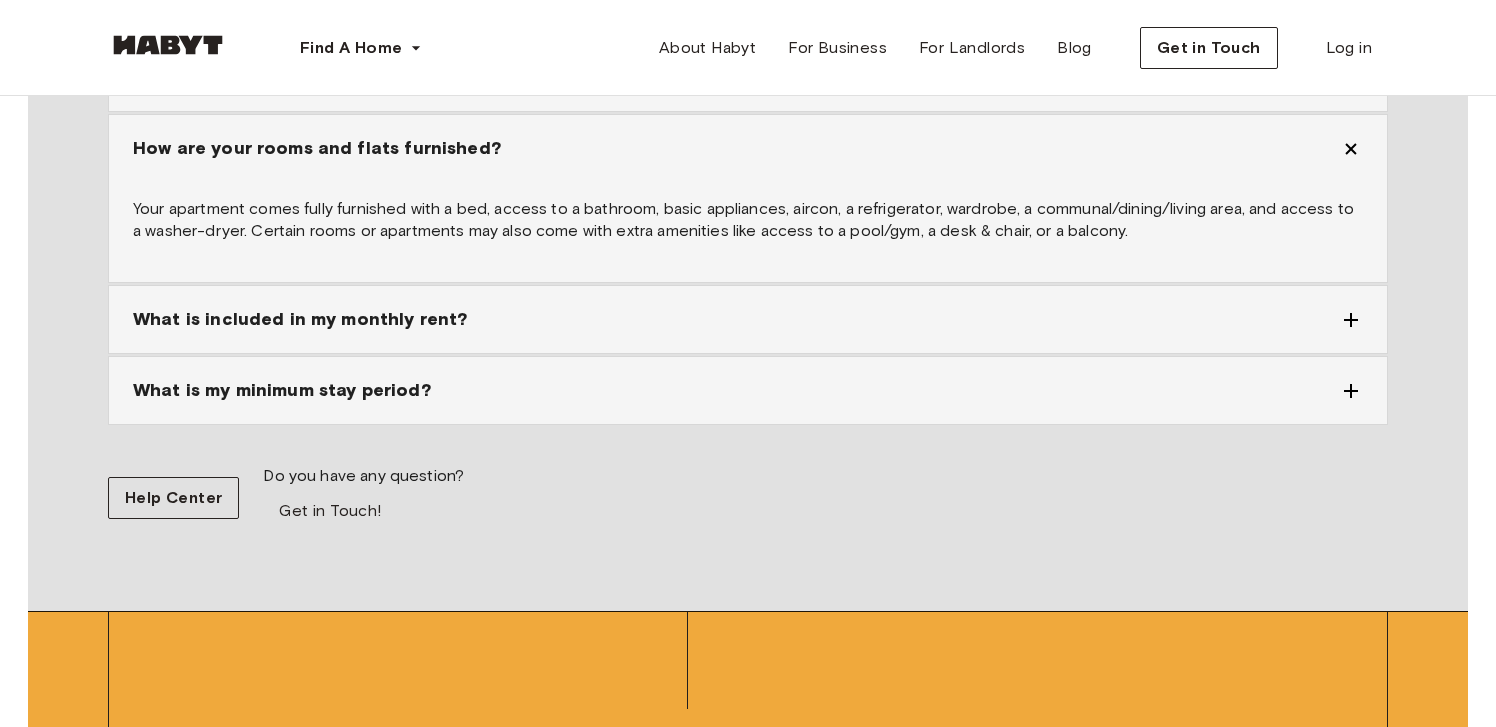 scroll, scrollTop: 3135, scrollLeft: 0, axis: vertical 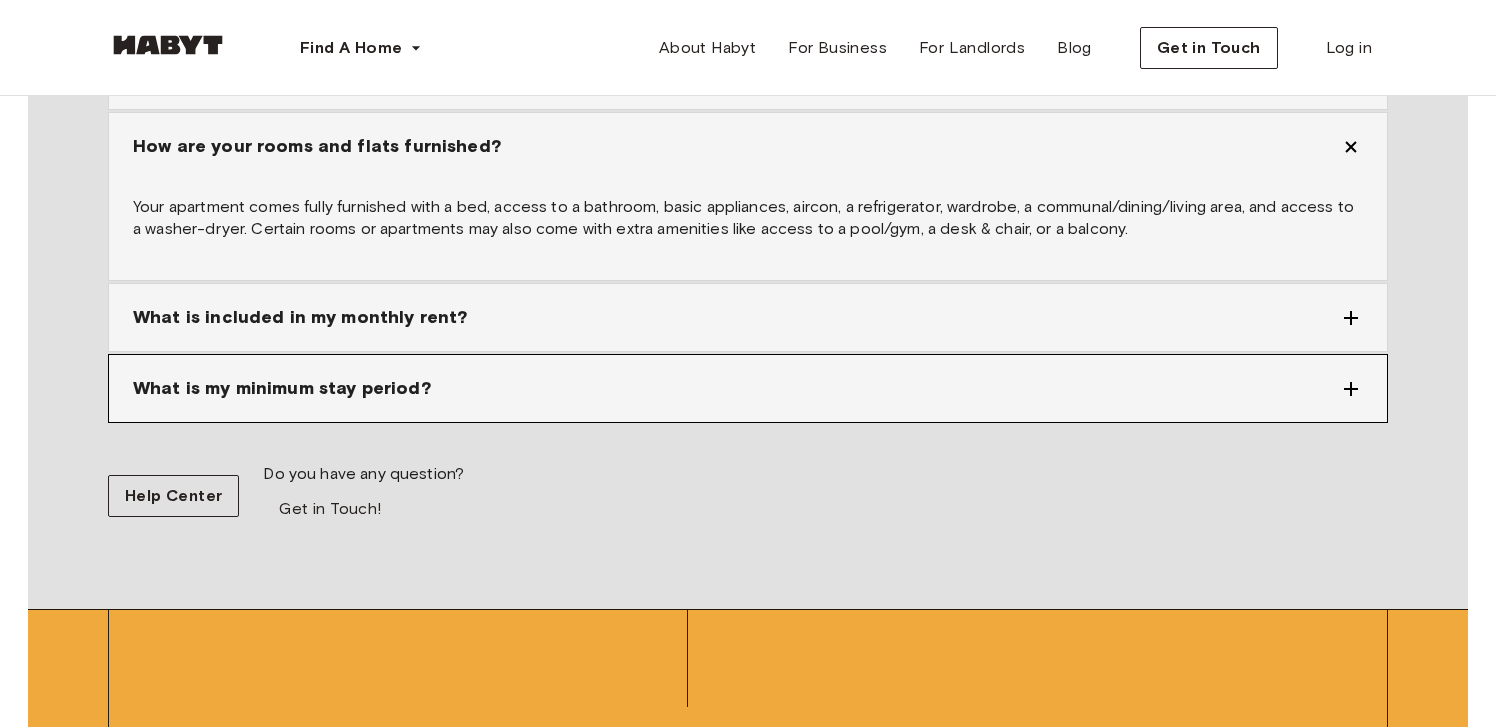 click on "What is my minimum stay period?" at bounding box center [736, 388] 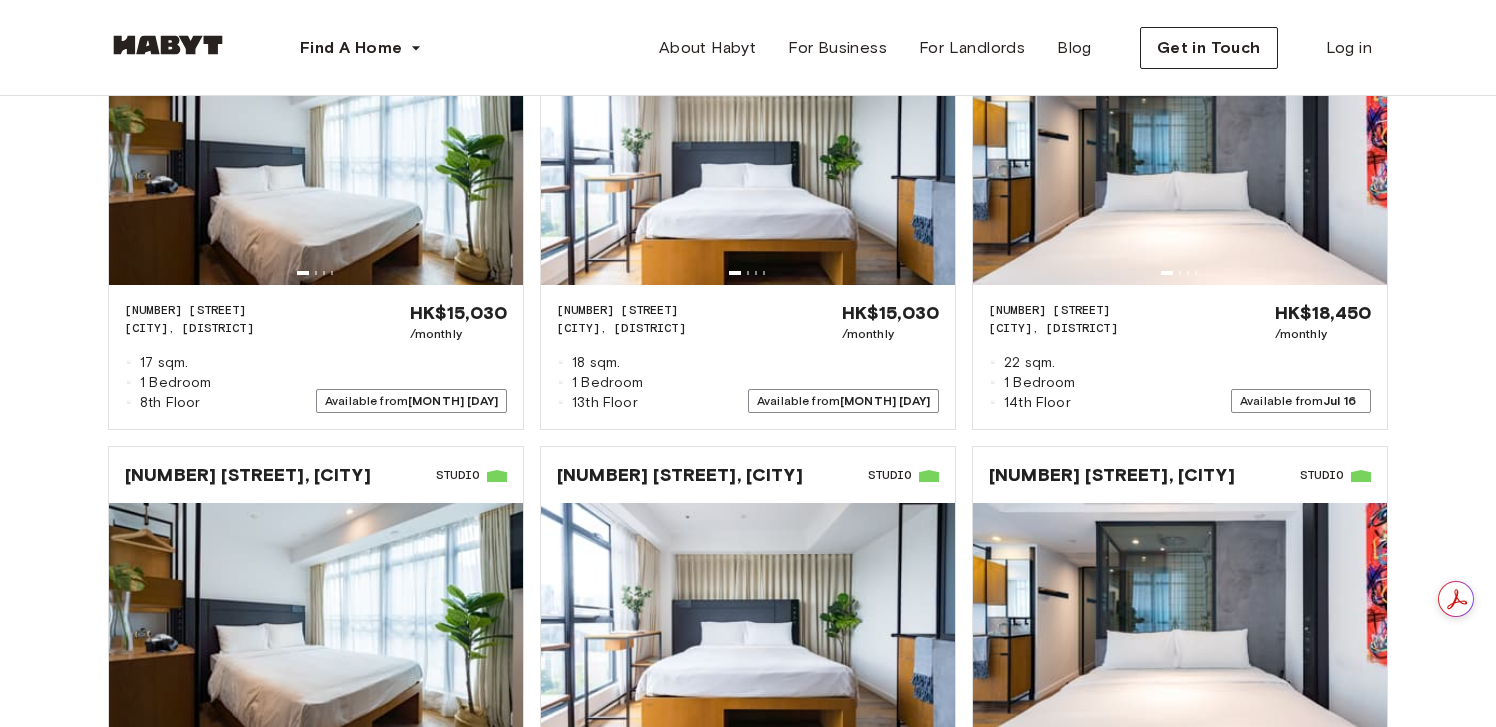 scroll, scrollTop: 2000, scrollLeft: 0, axis: vertical 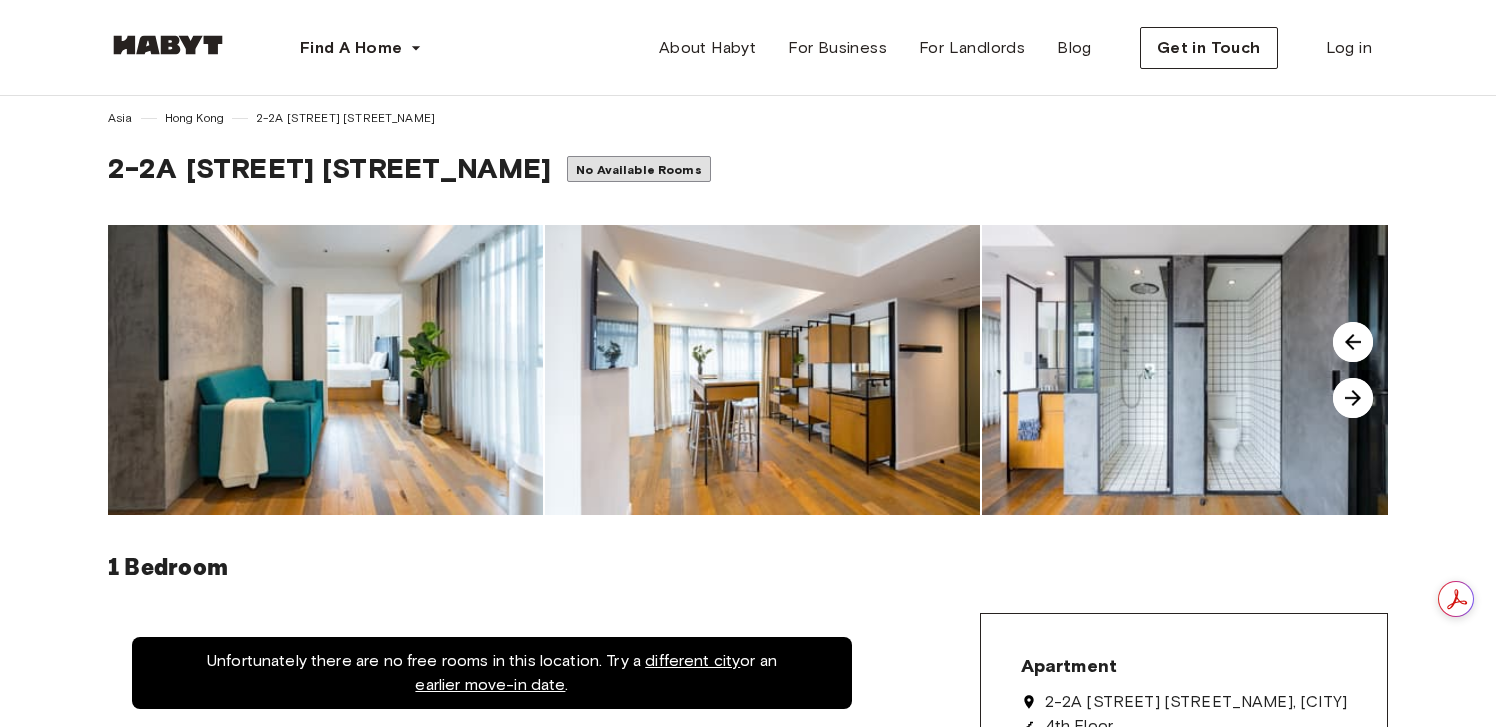 click at bounding box center (1353, 342) 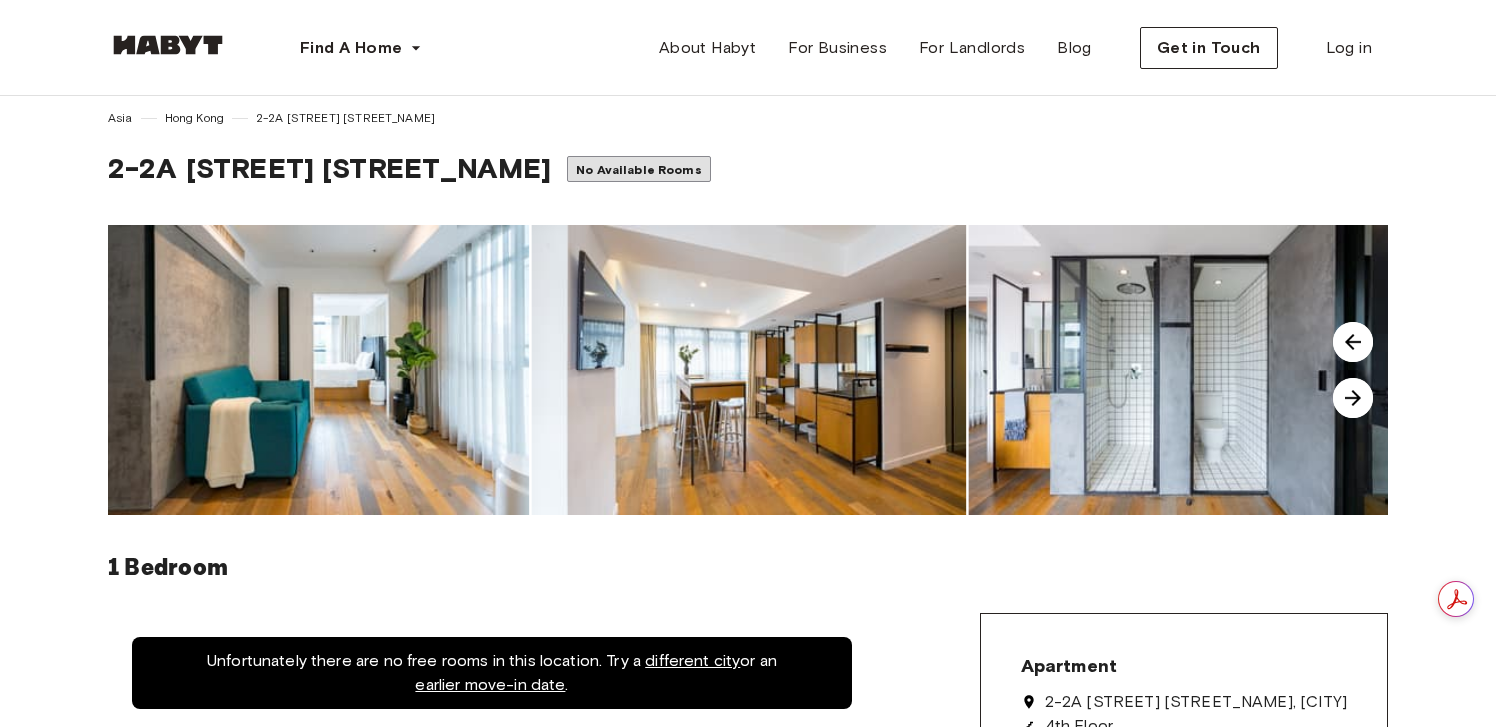 click at bounding box center [1353, 398] 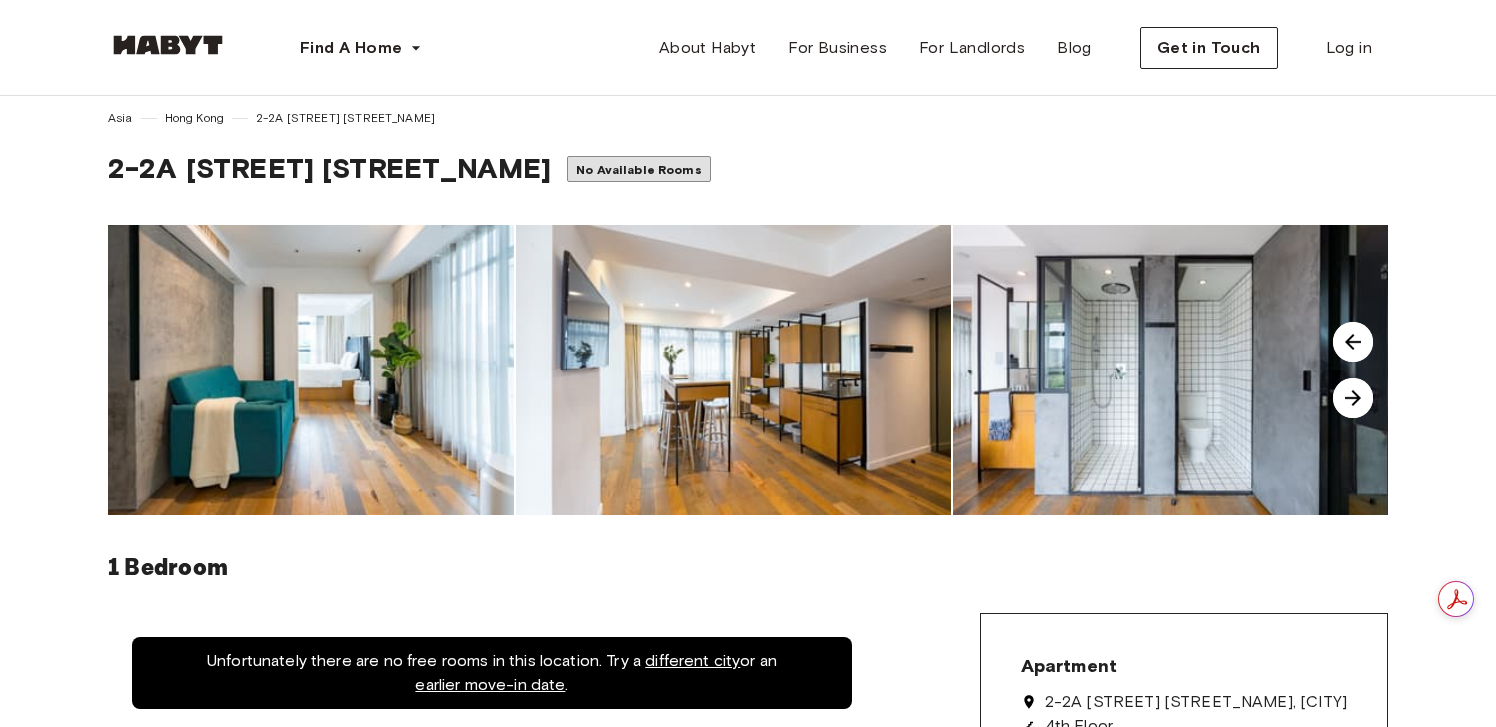 click at bounding box center [1353, 398] 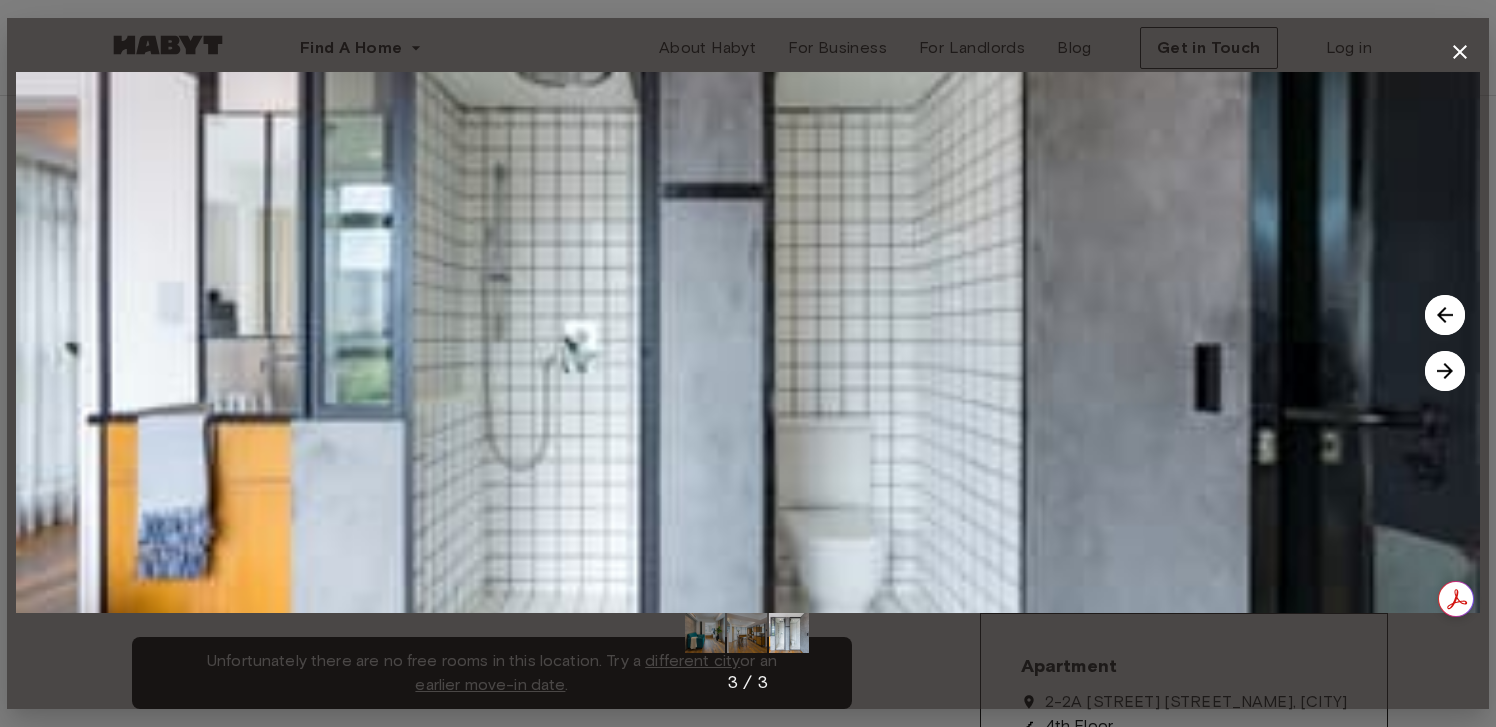 click at bounding box center (748, 342) 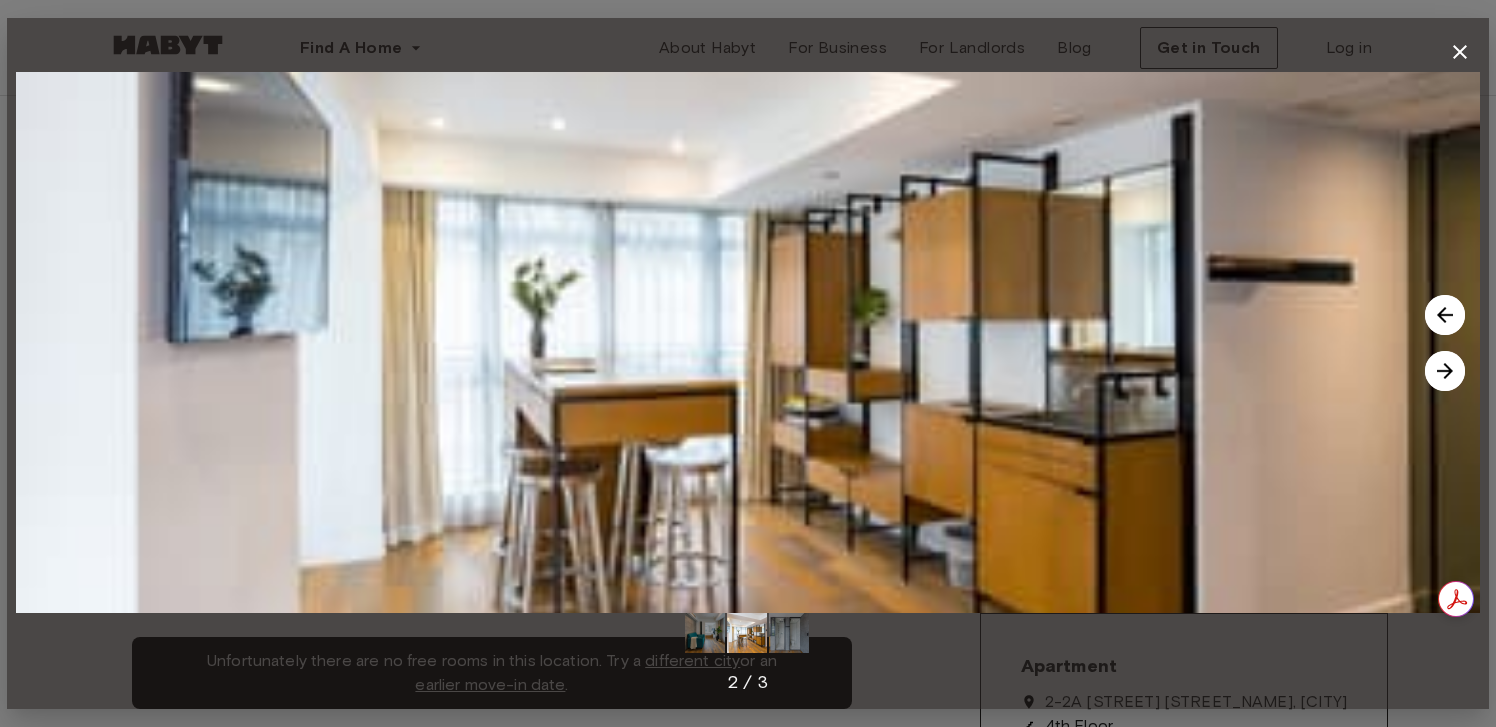 click at bounding box center [1445, 315] 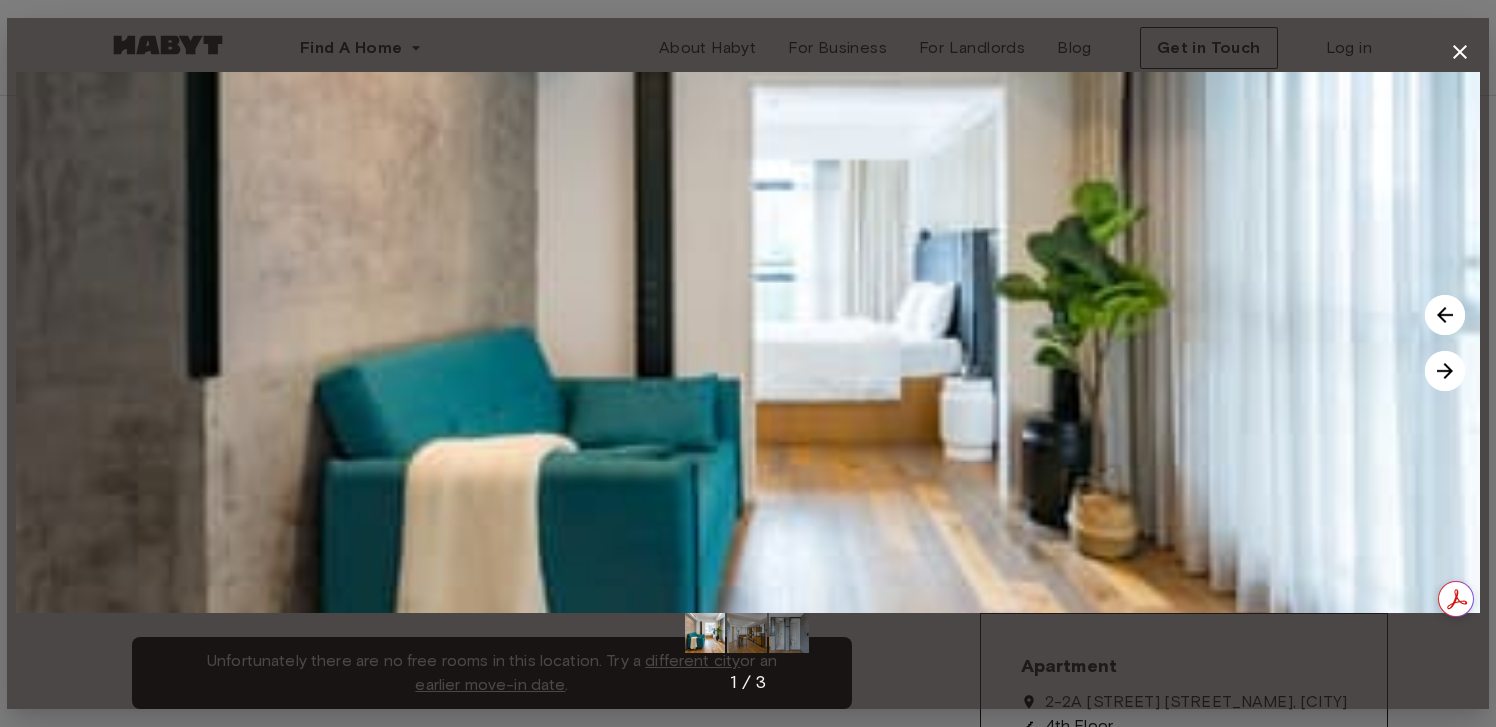 click 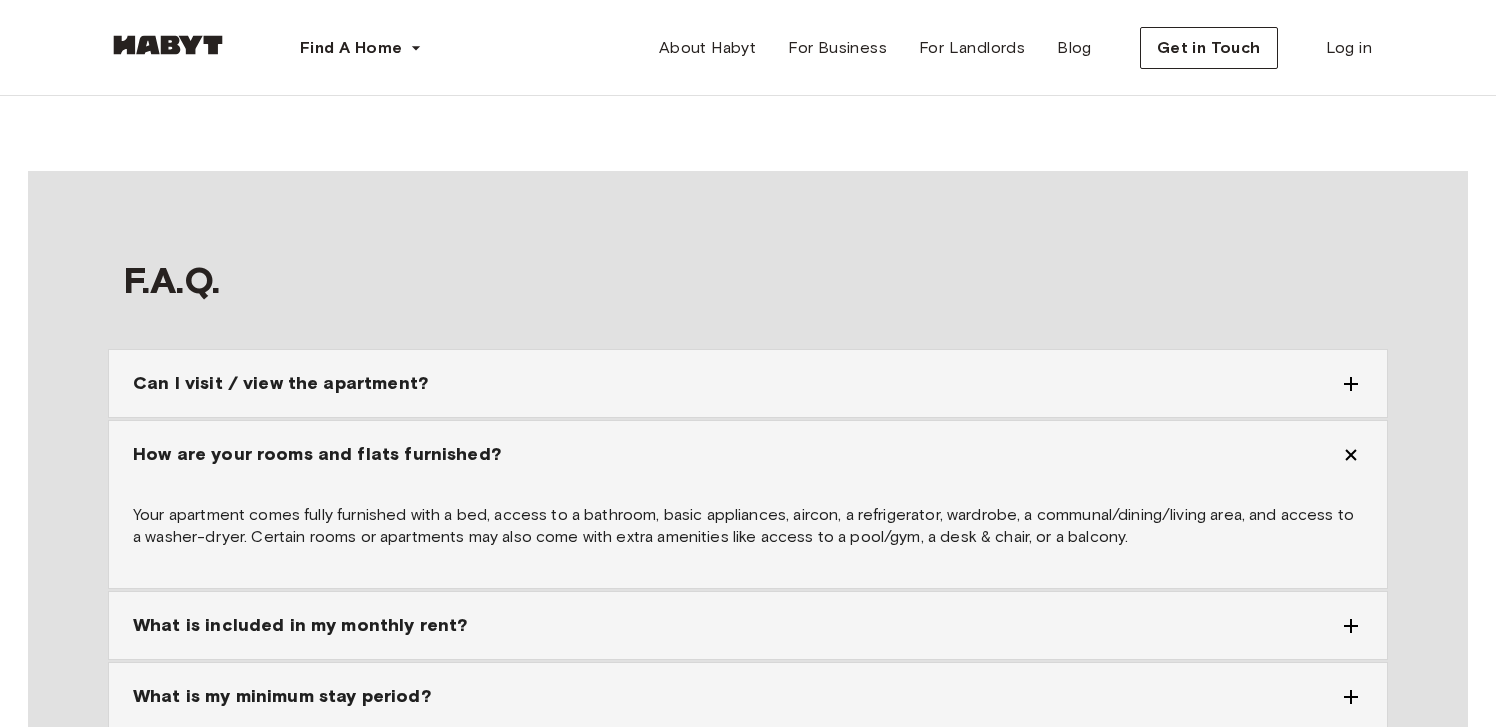 scroll, scrollTop: 2871, scrollLeft: 0, axis: vertical 